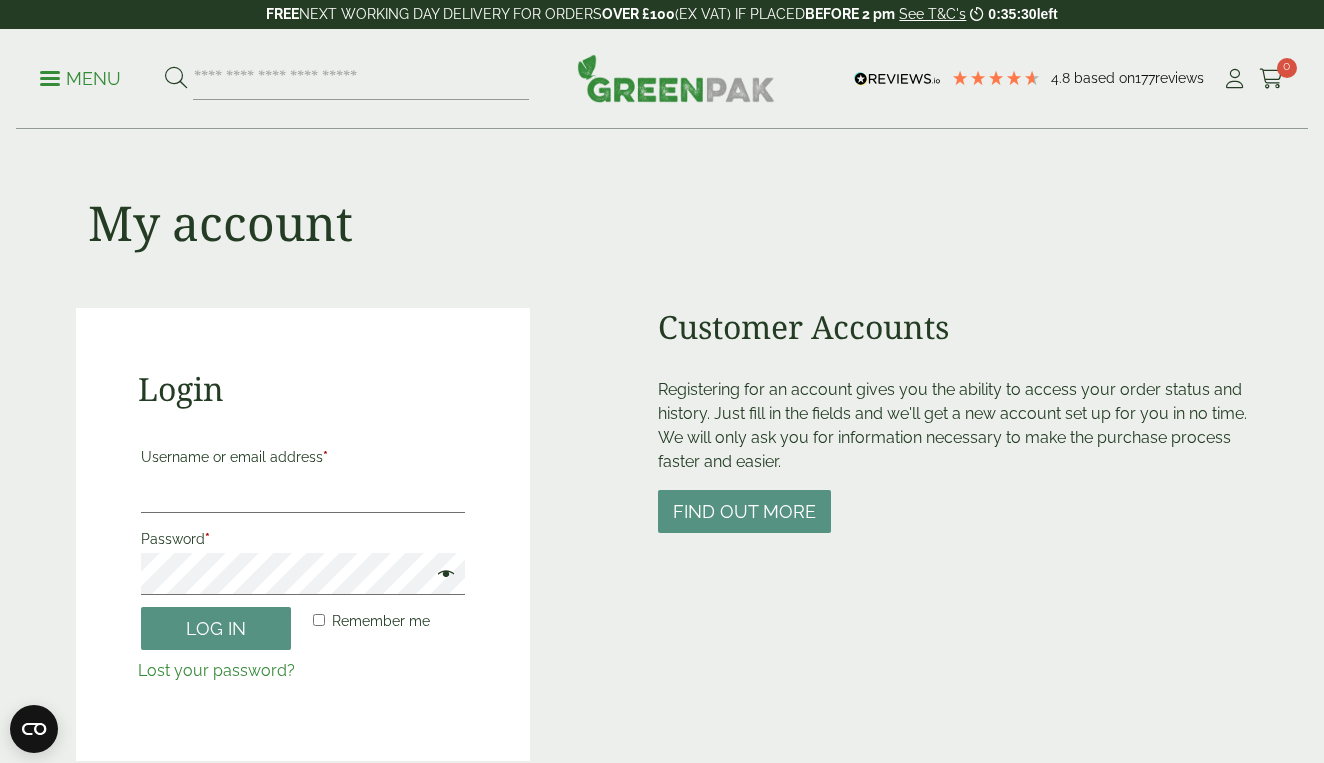 scroll, scrollTop: 0, scrollLeft: 0, axis: both 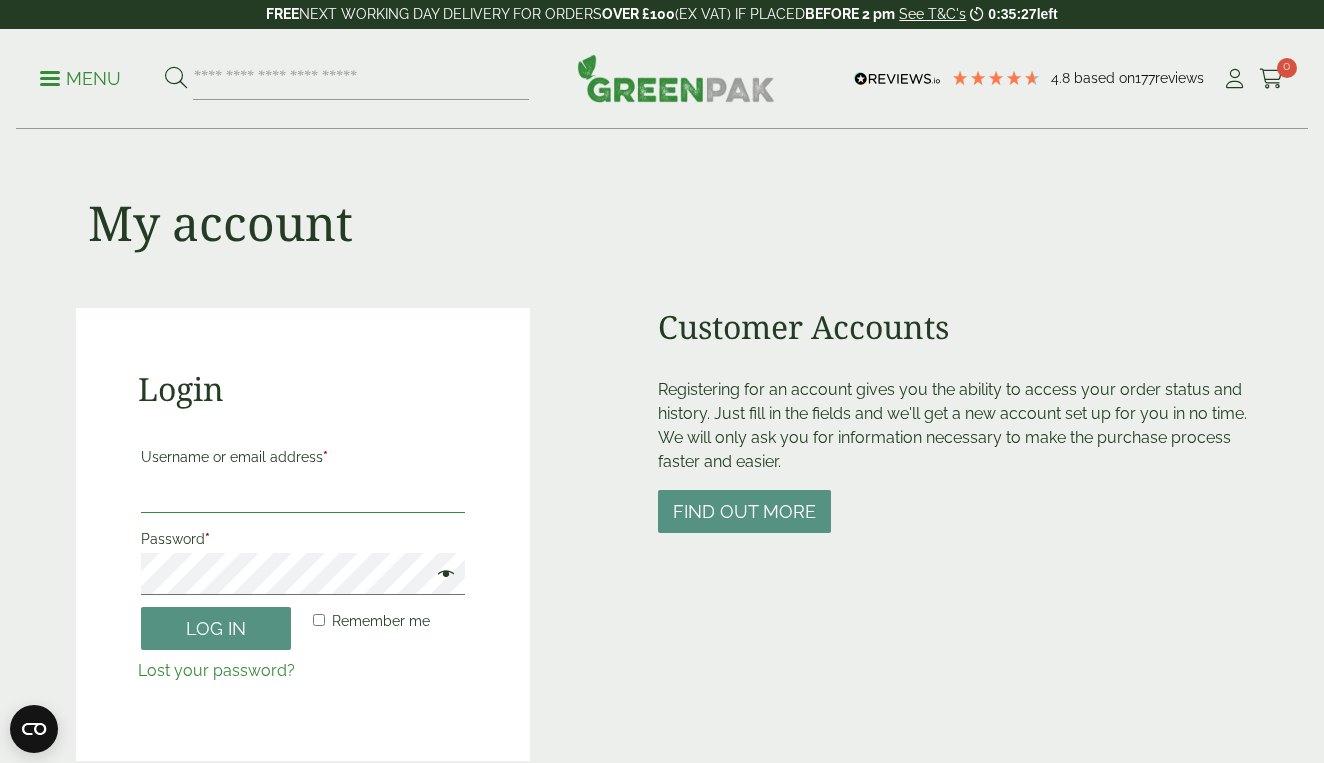 type on "**********" 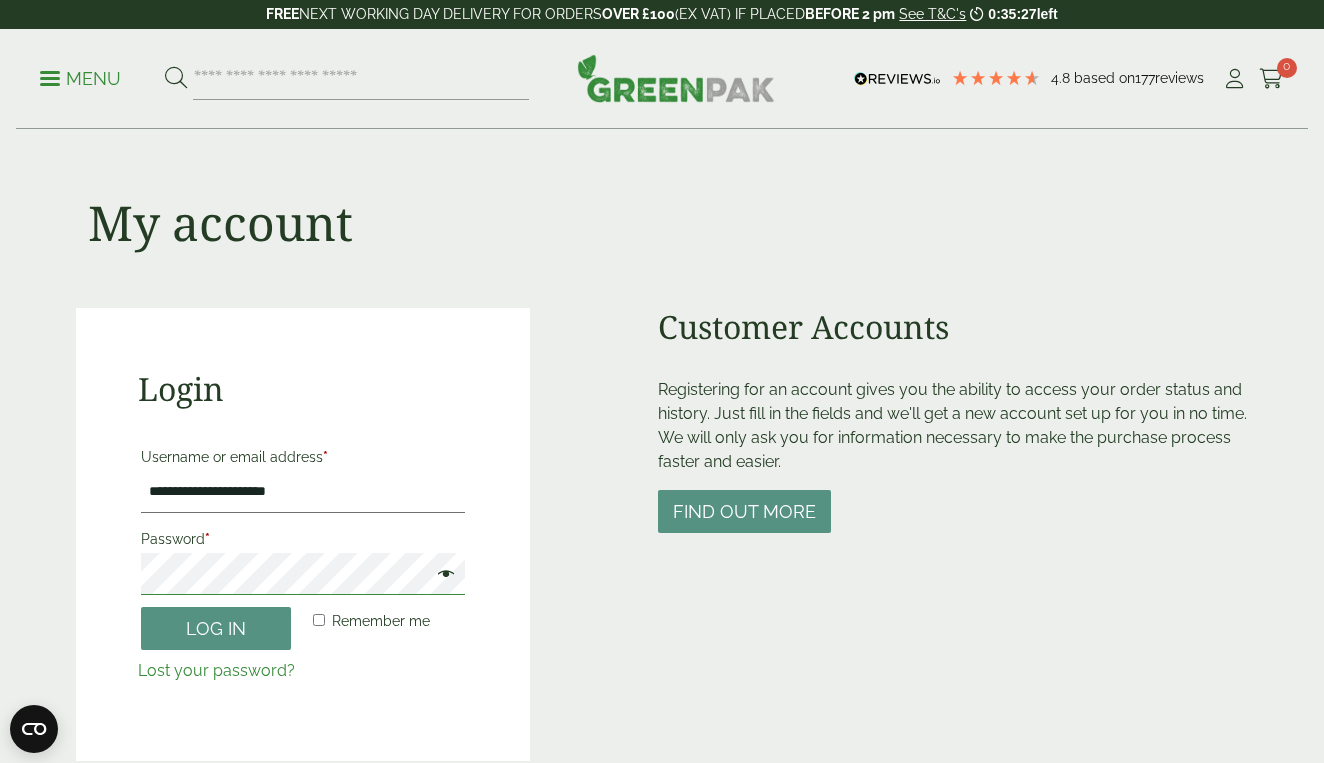 click on "Log in" at bounding box center (216, 628) 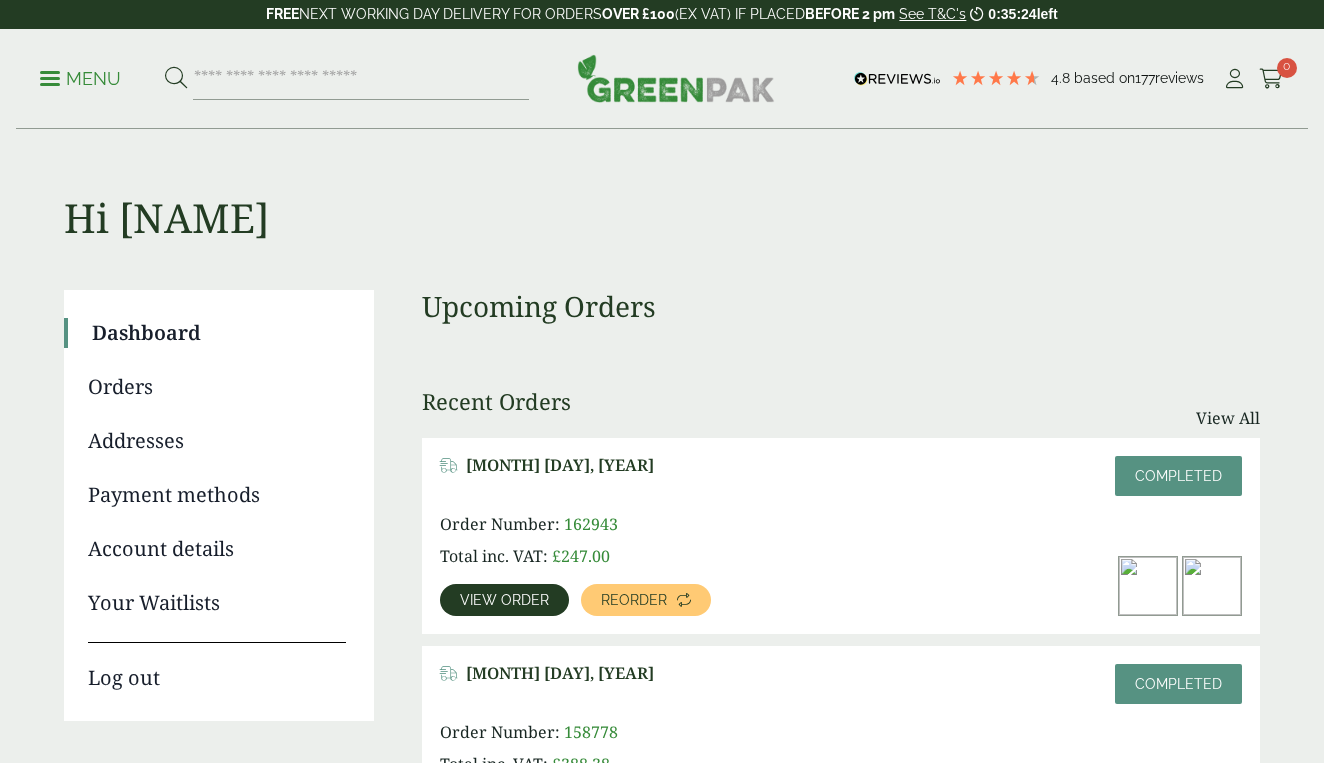 scroll, scrollTop: 0, scrollLeft: 0, axis: both 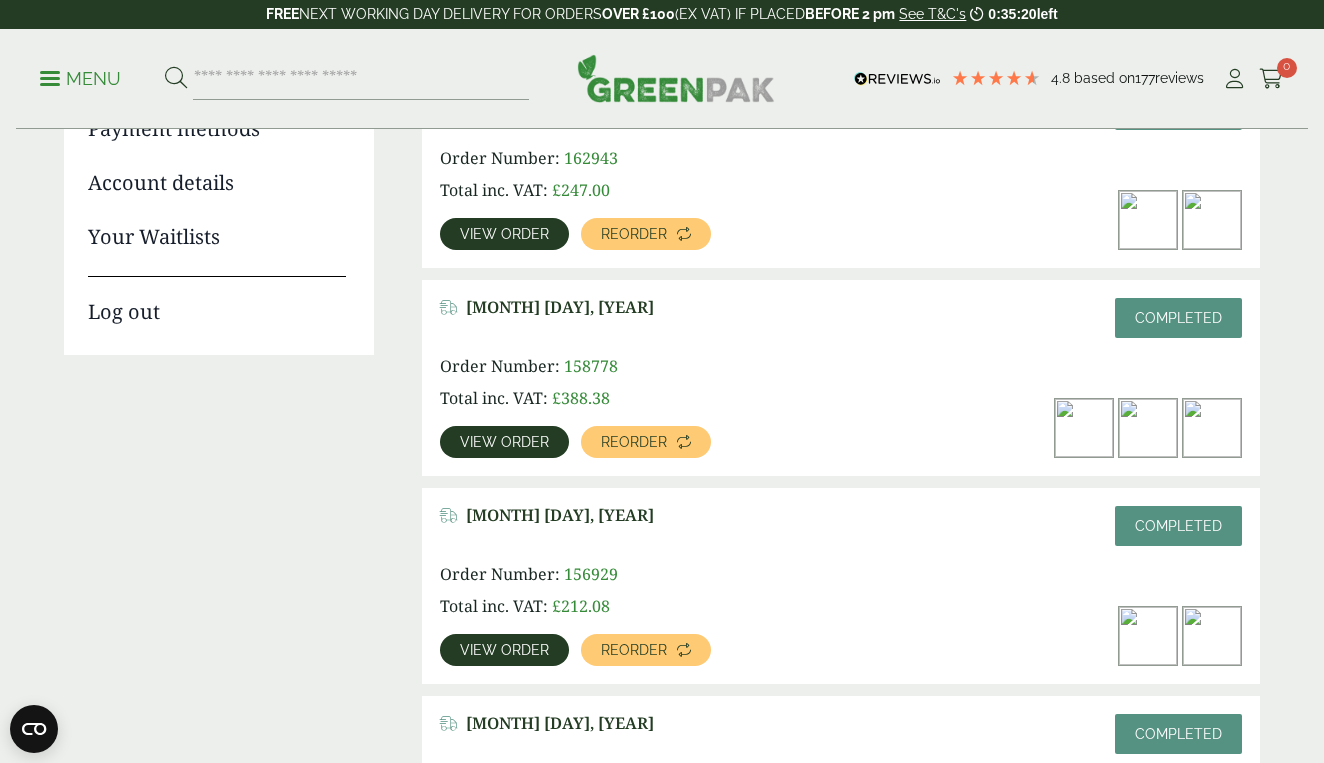 click on "View order" at bounding box center (504, 442) 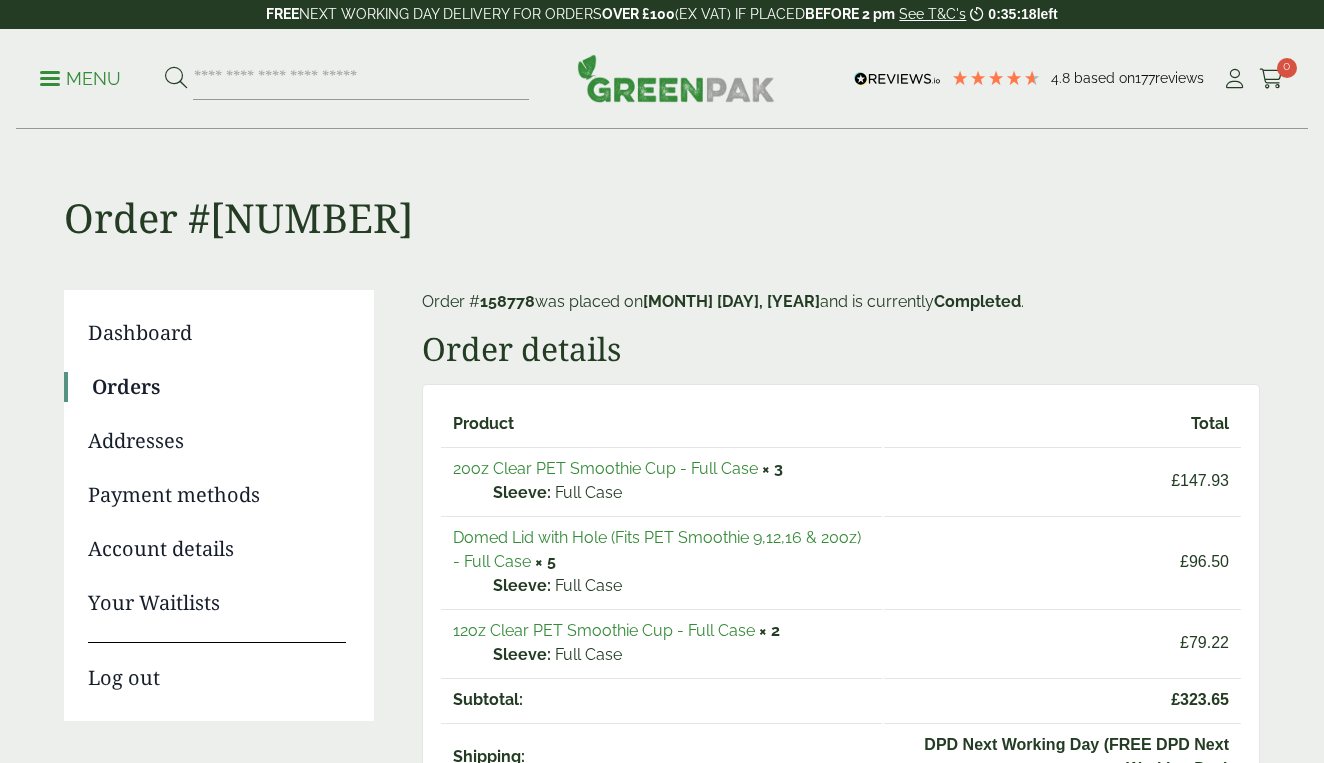 scroll, scrollTop: 0, scrollLeft: 0, axis: both 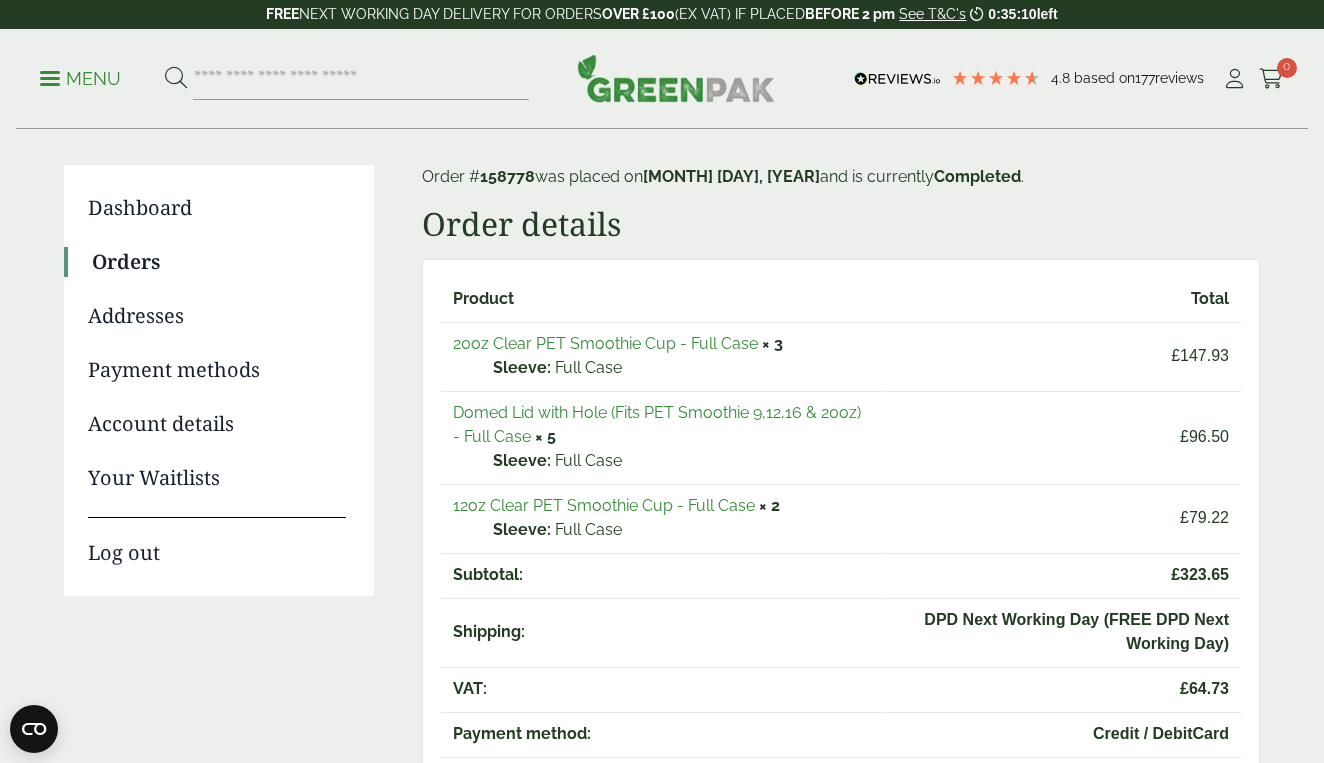 click on "12oz Clear PET Smoothie Cup - Full Case" at bounding box center [604, 505] 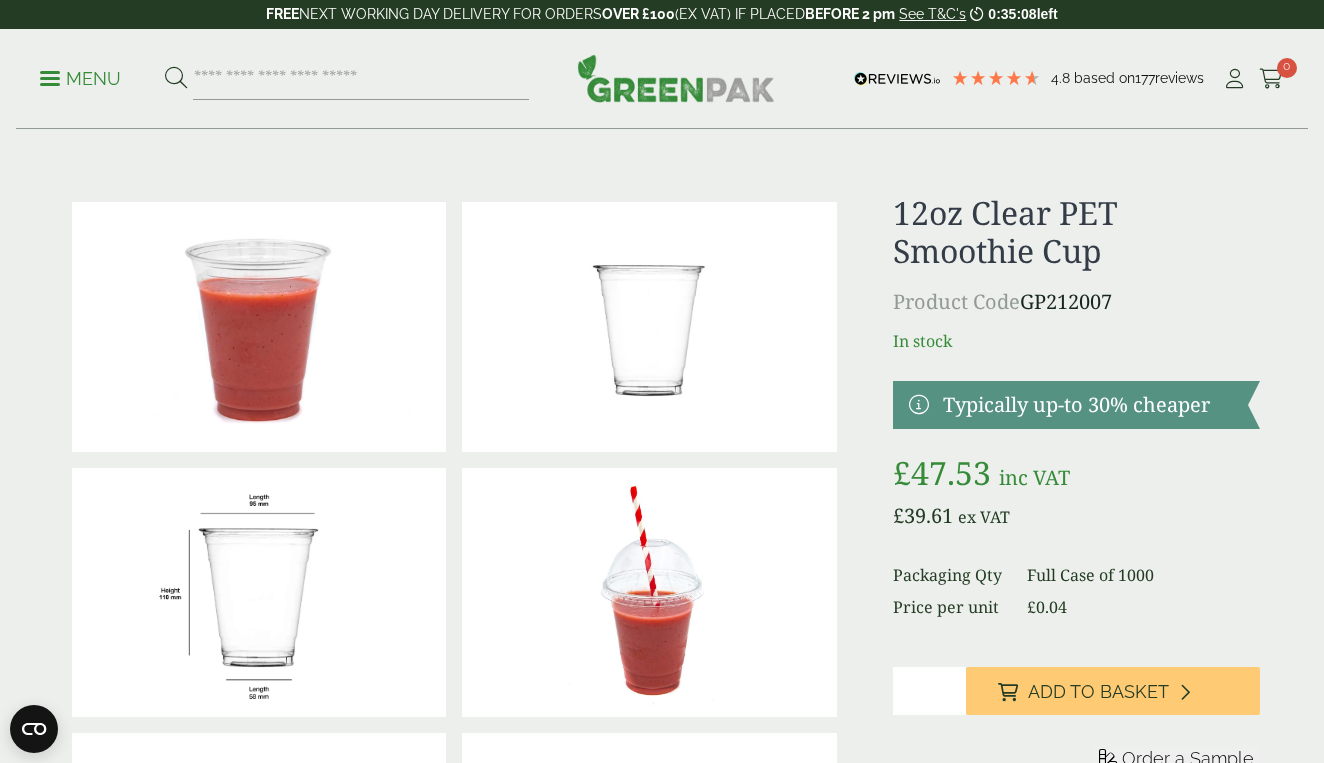 scroll, scrollTop: 0, scrollLeft: 0, axis: both 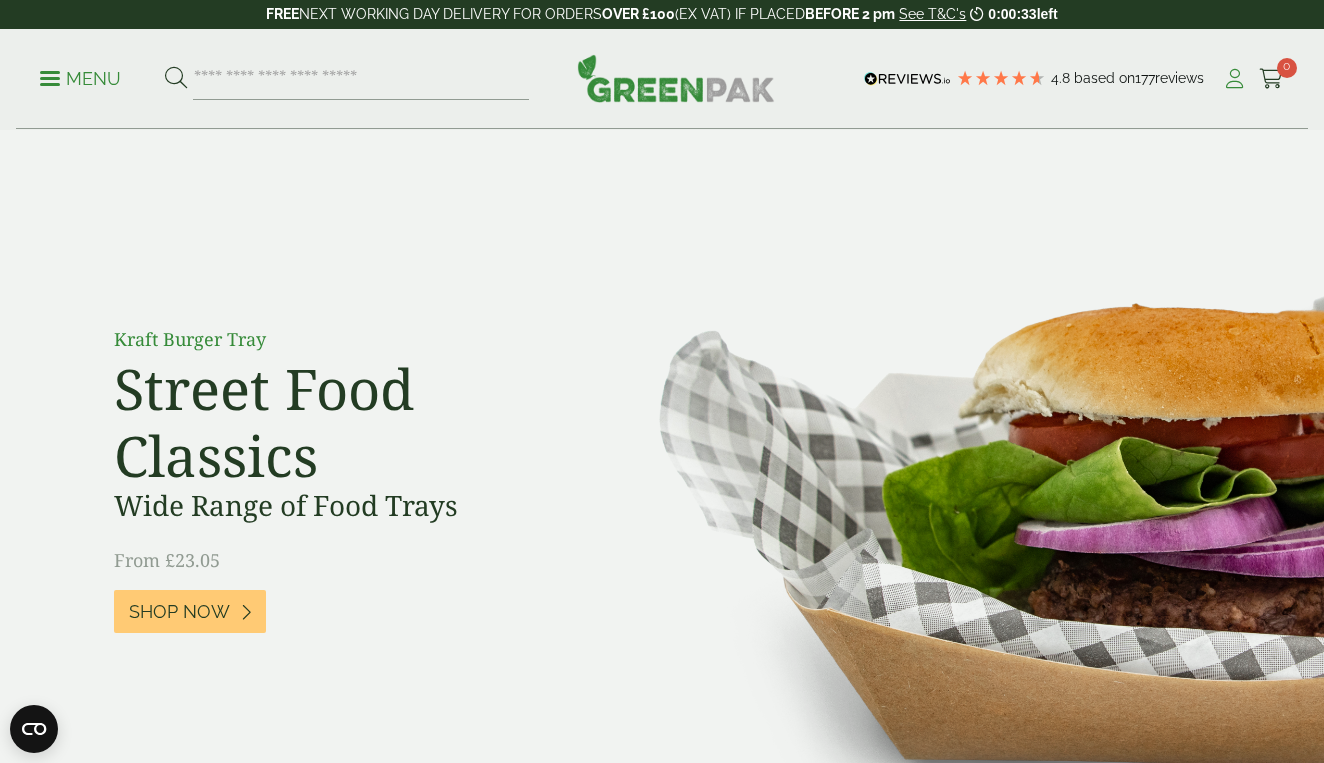 click at bounding box center [1234, 79] 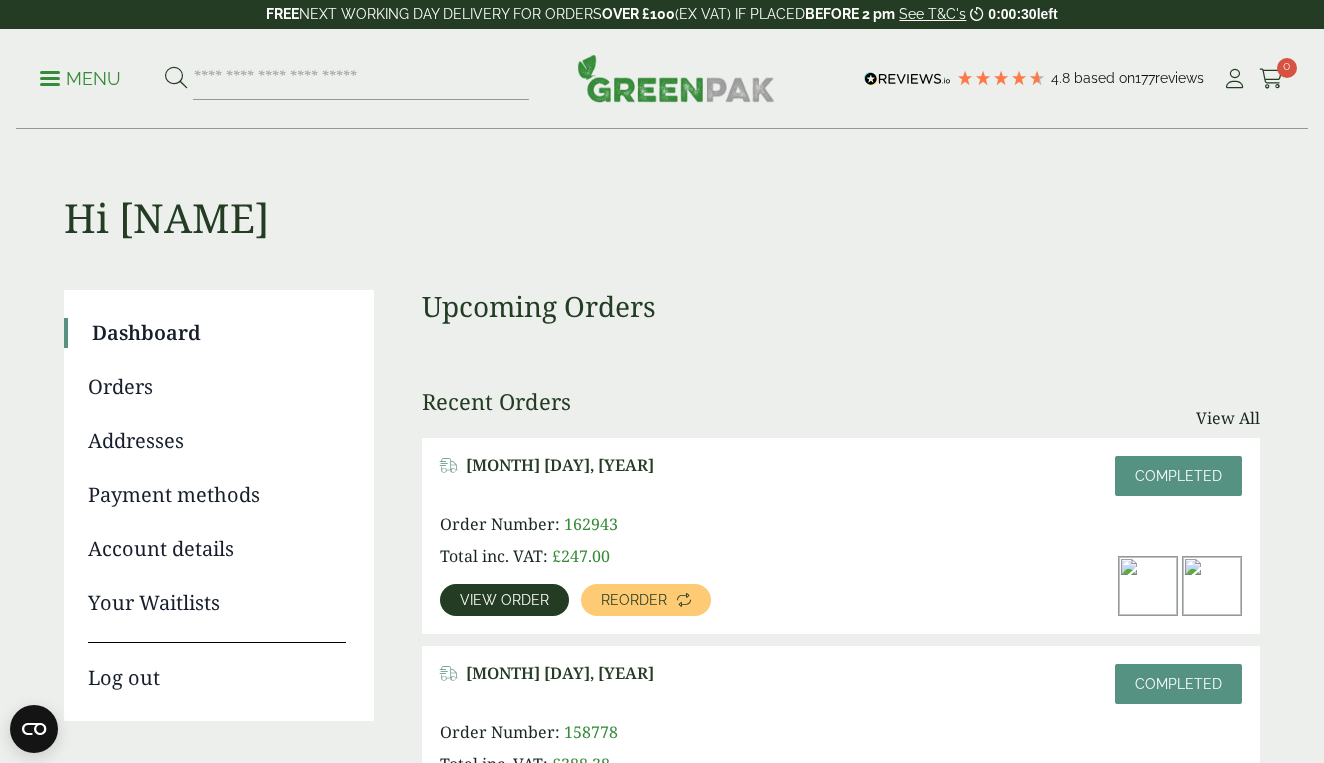 scroll, scrollTop: 0, scrollLeft: 0, axis: both 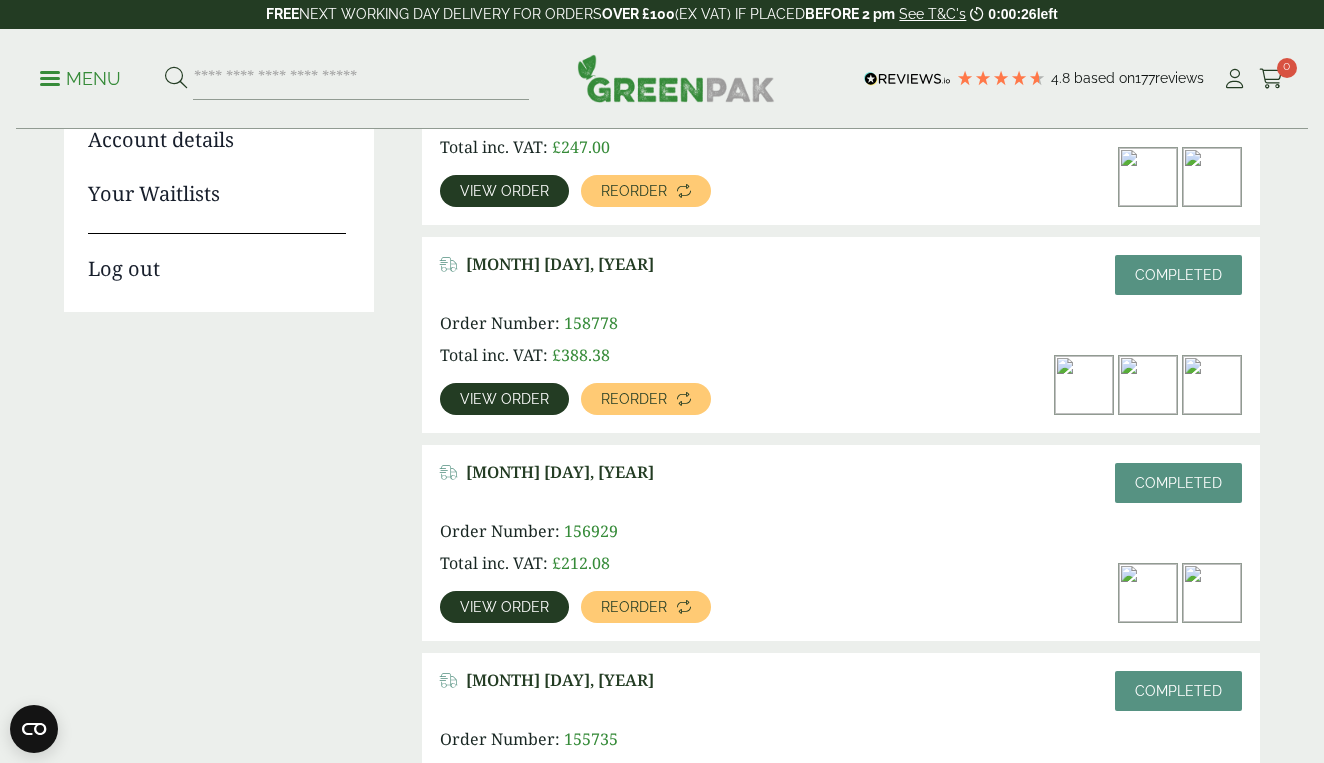 click on "View order" at bounding box center (504, 399) 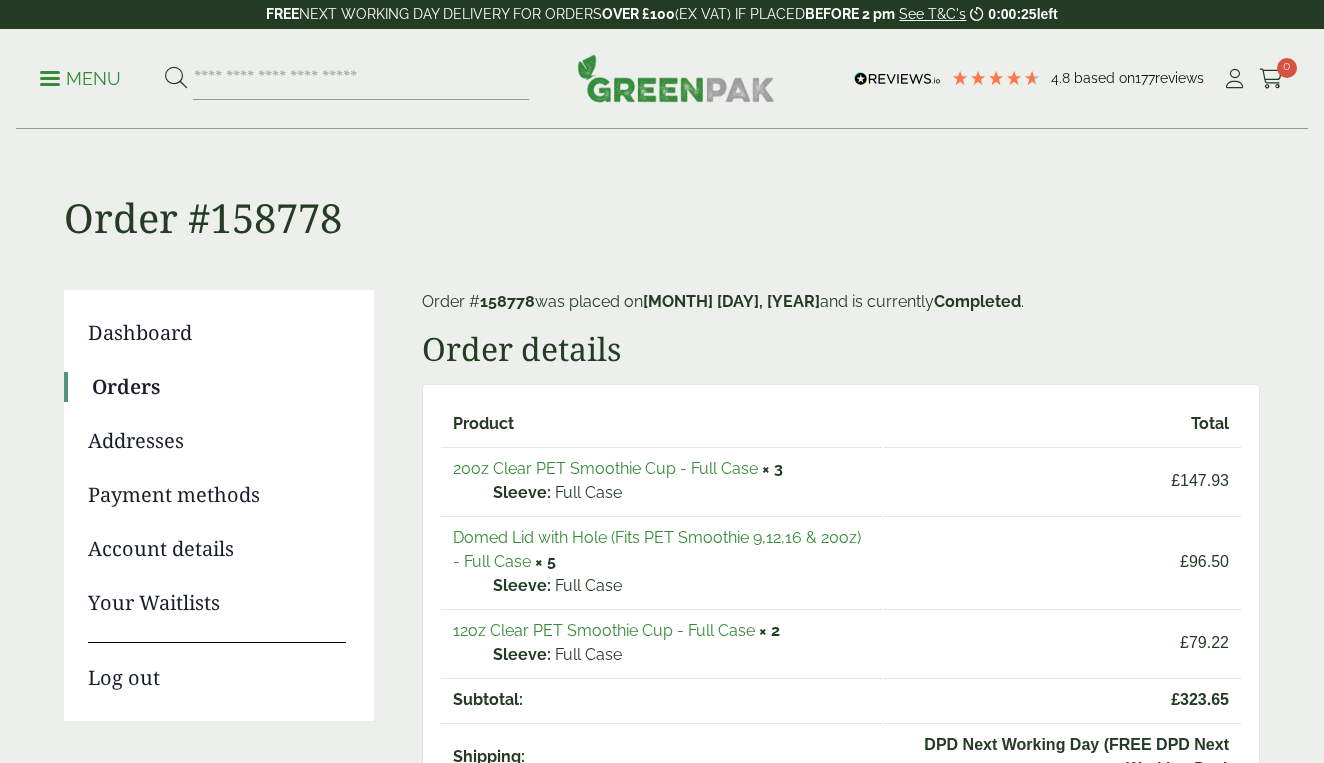scroll, scrollTop: 0, scrollLeft: 0, axis: both 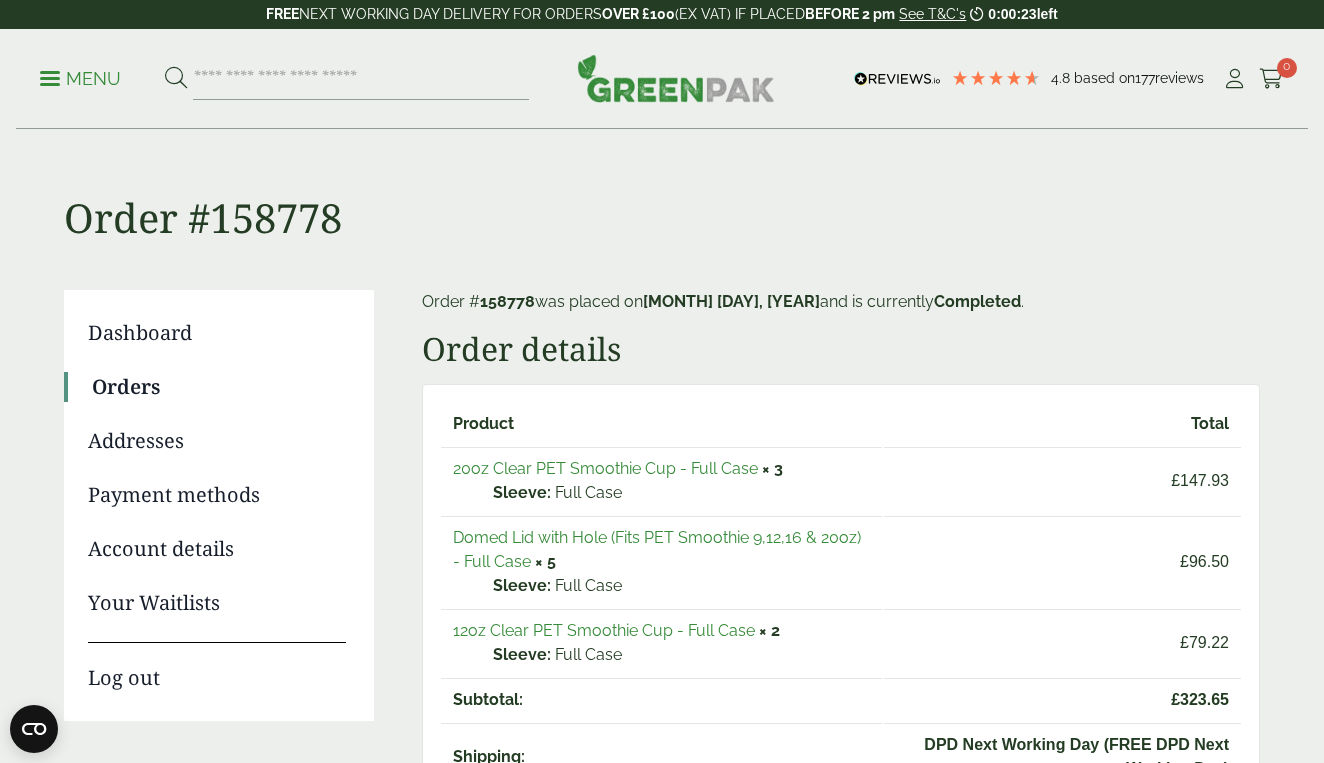 click on "12oz Clear PET Smoothie Cup - Full Case" at bounding box center [604, 630] 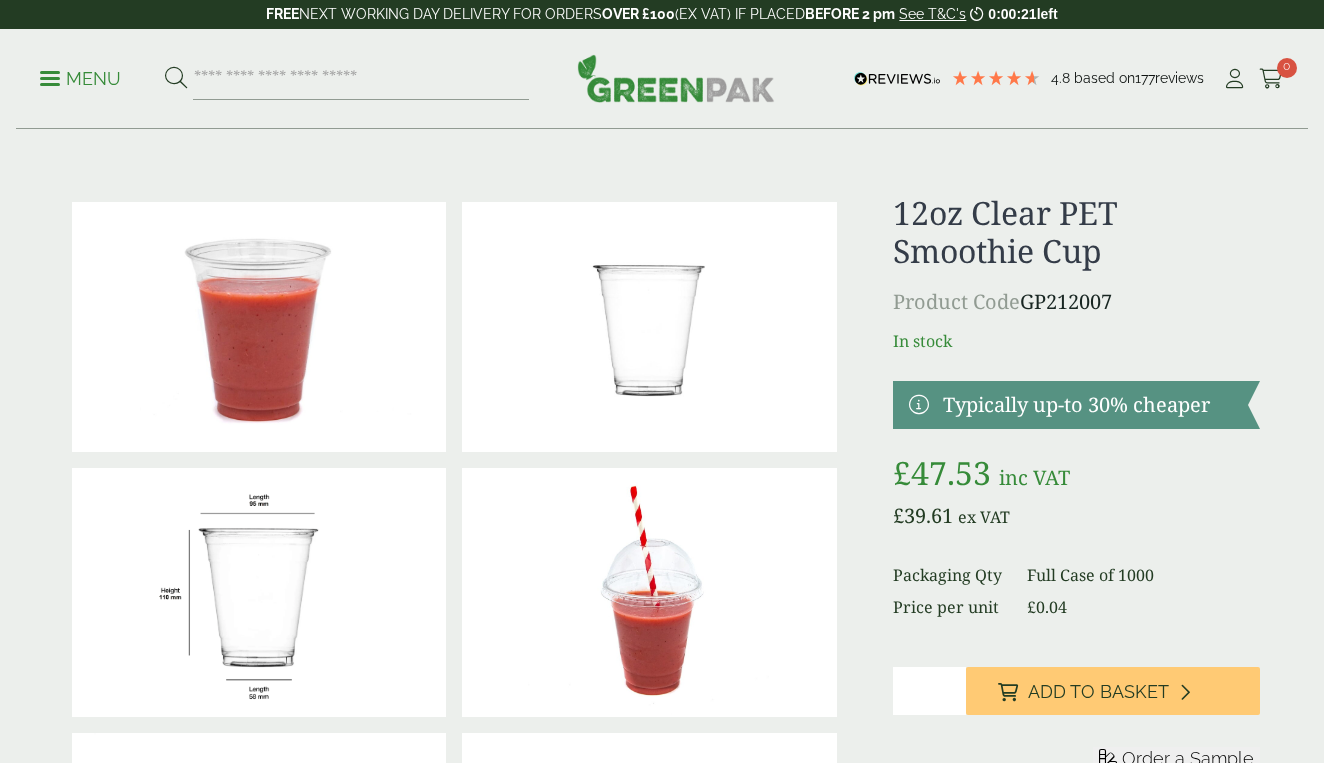 scroll, scrollTop: 0, scrollLeft: 0, axis: both 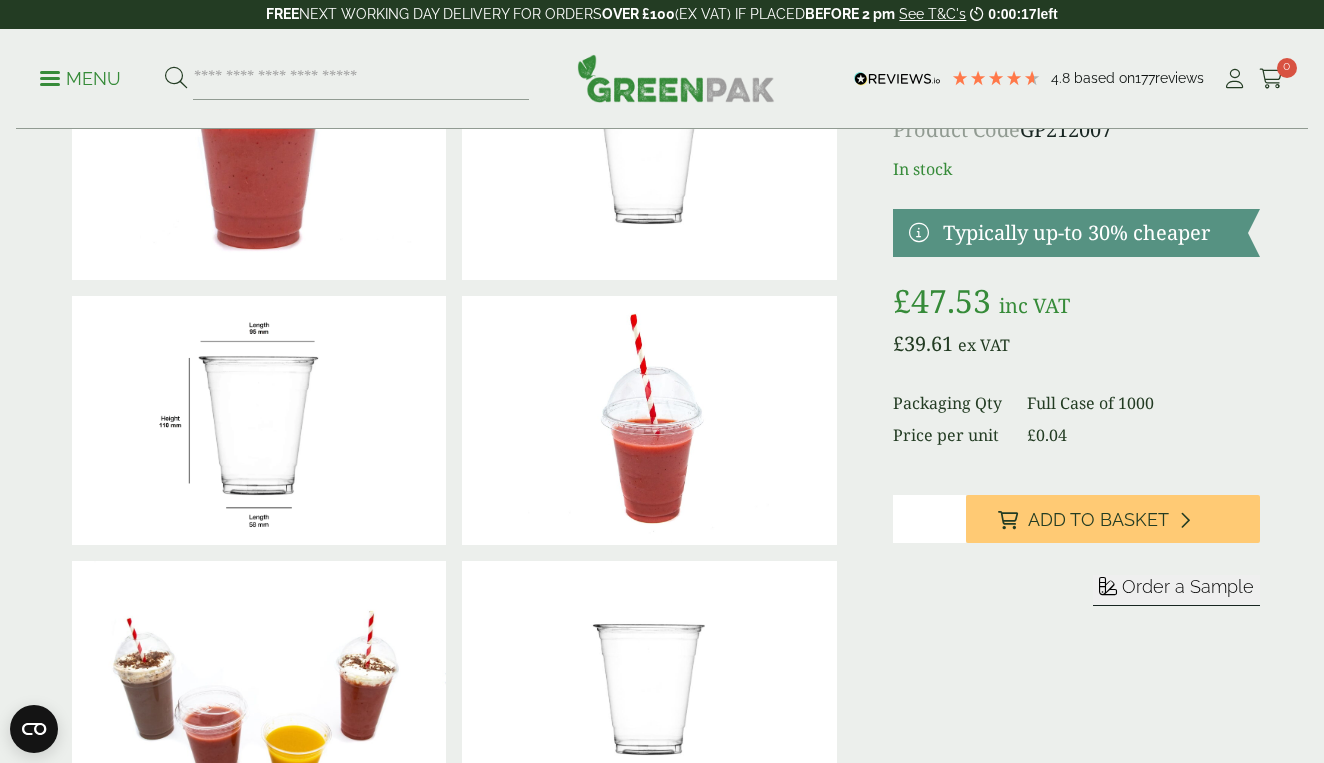 click on "*" at bounding box center [929, 519] 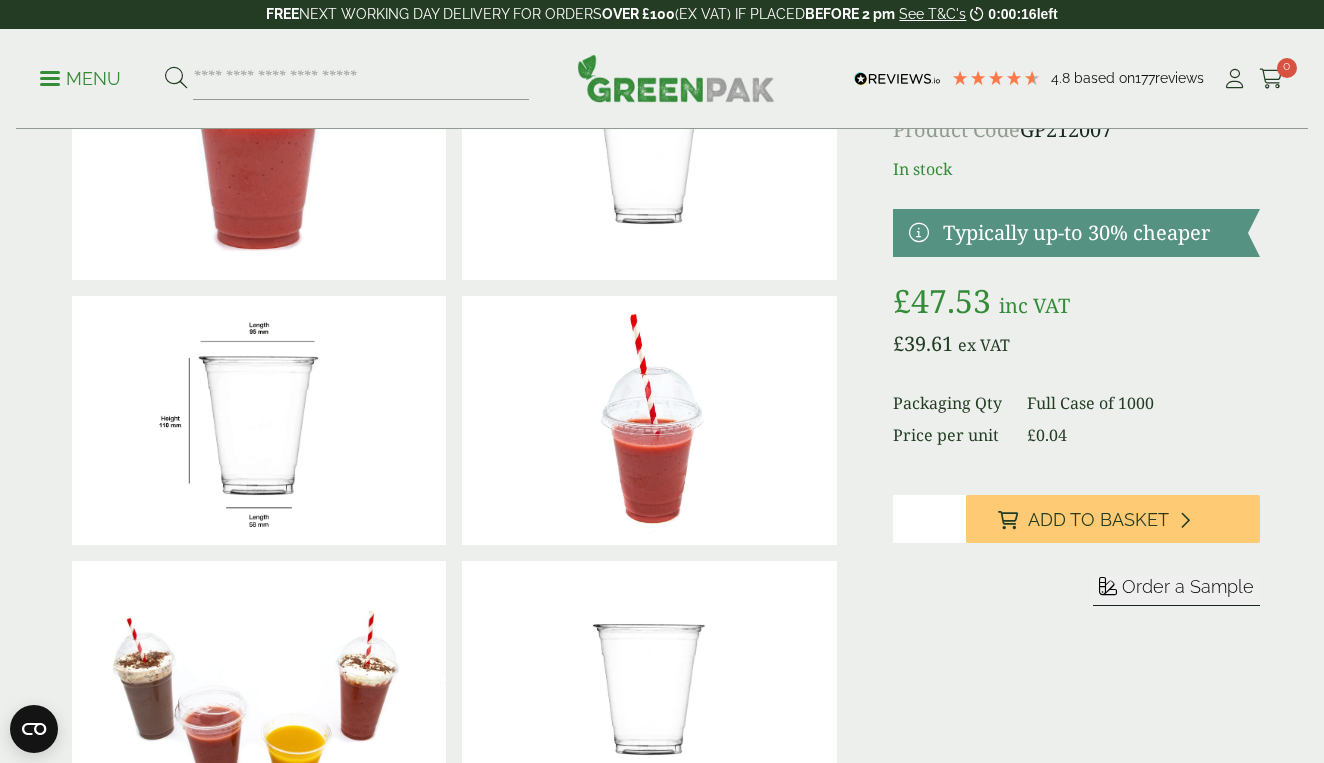 click on "*" at bounding box center (929, 519) 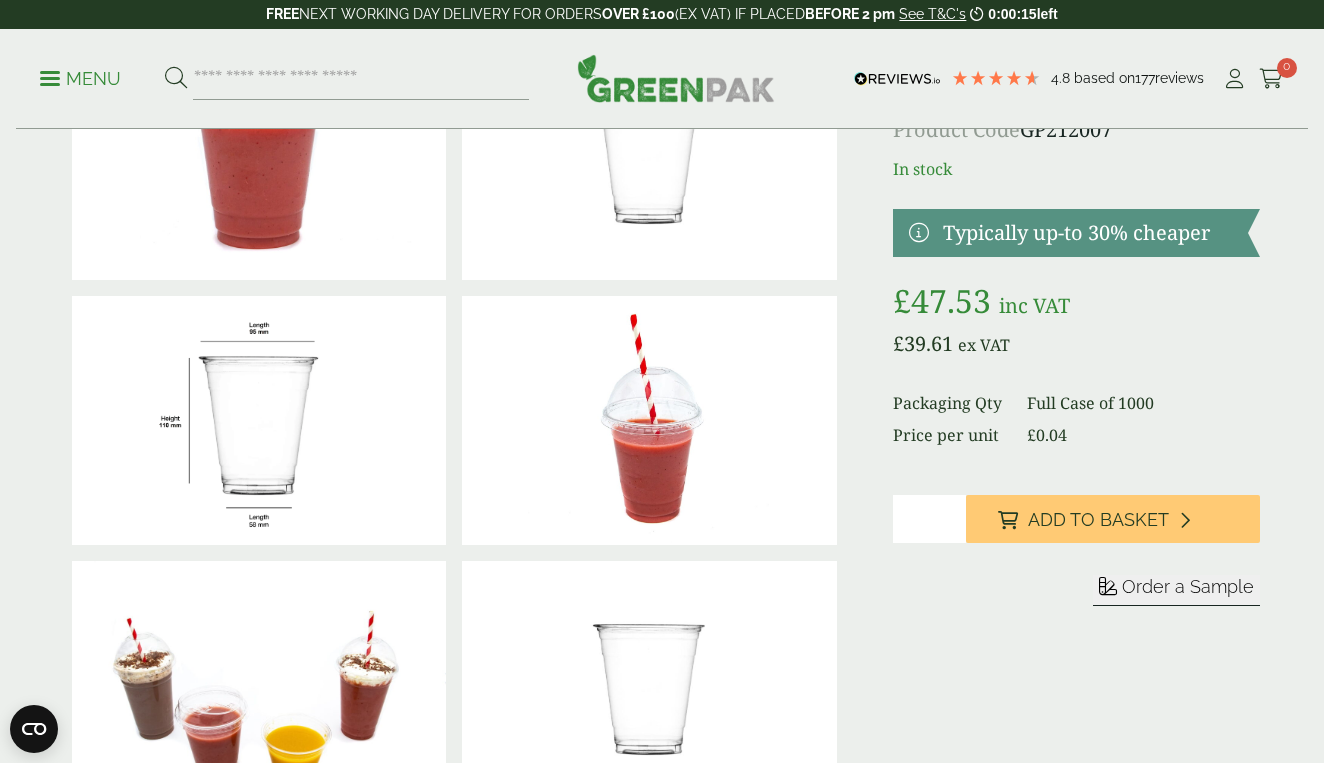 click on "*" at bounding box center (929, 519) 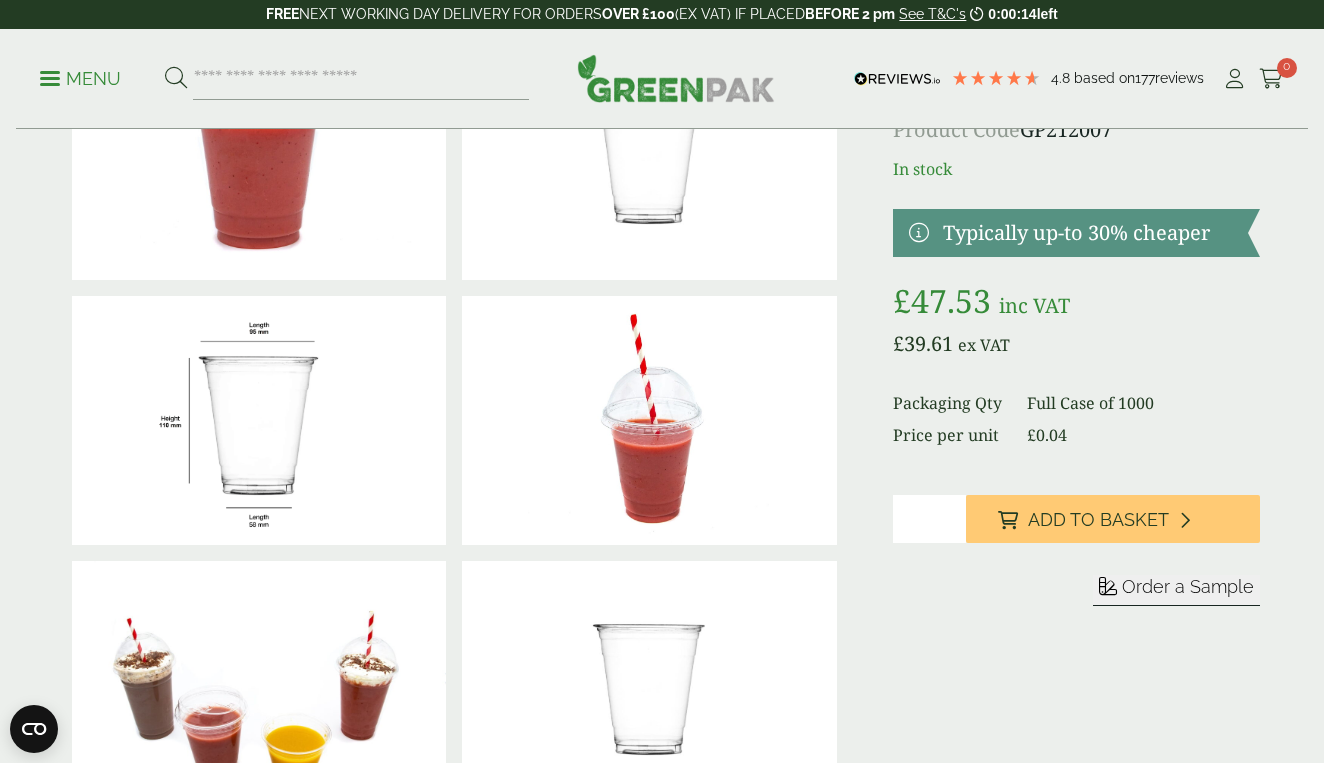 type on "*" 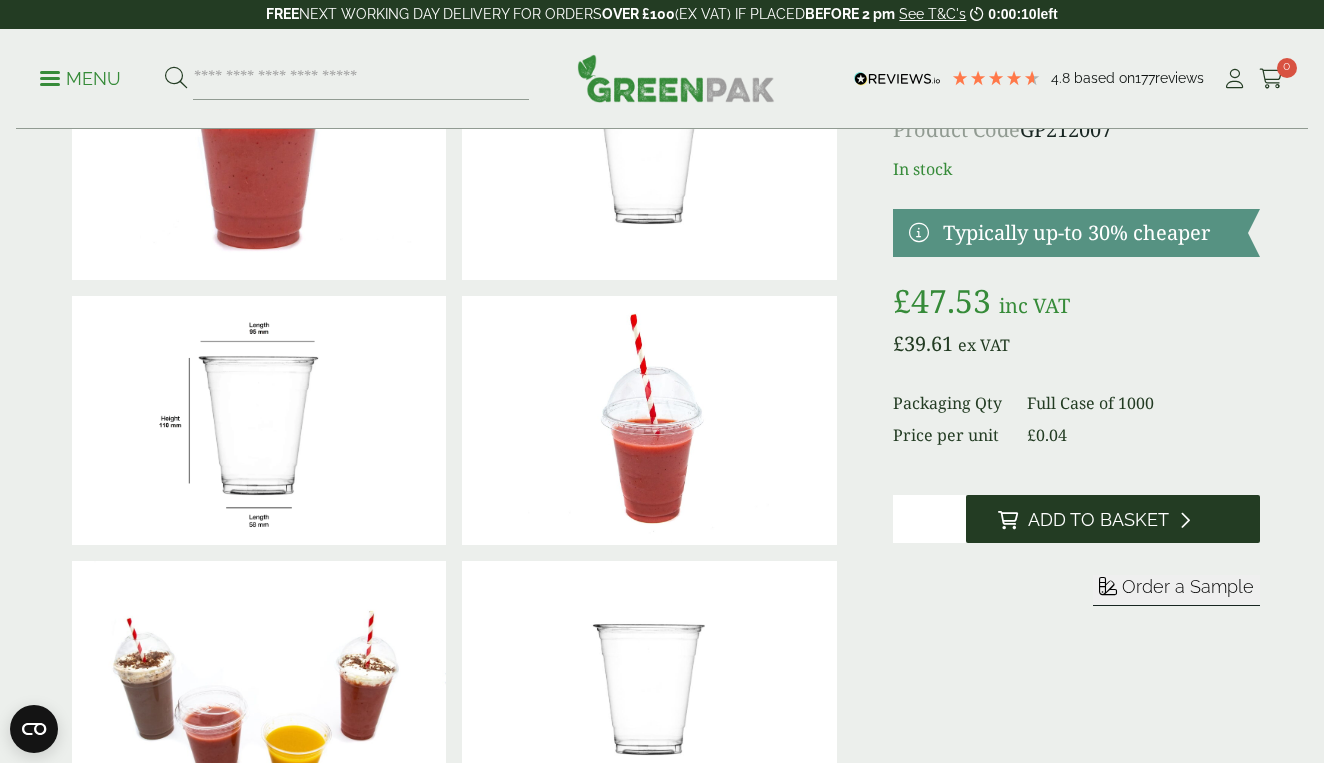 click on "Add to Basket" at bounding box center (1098, 520) 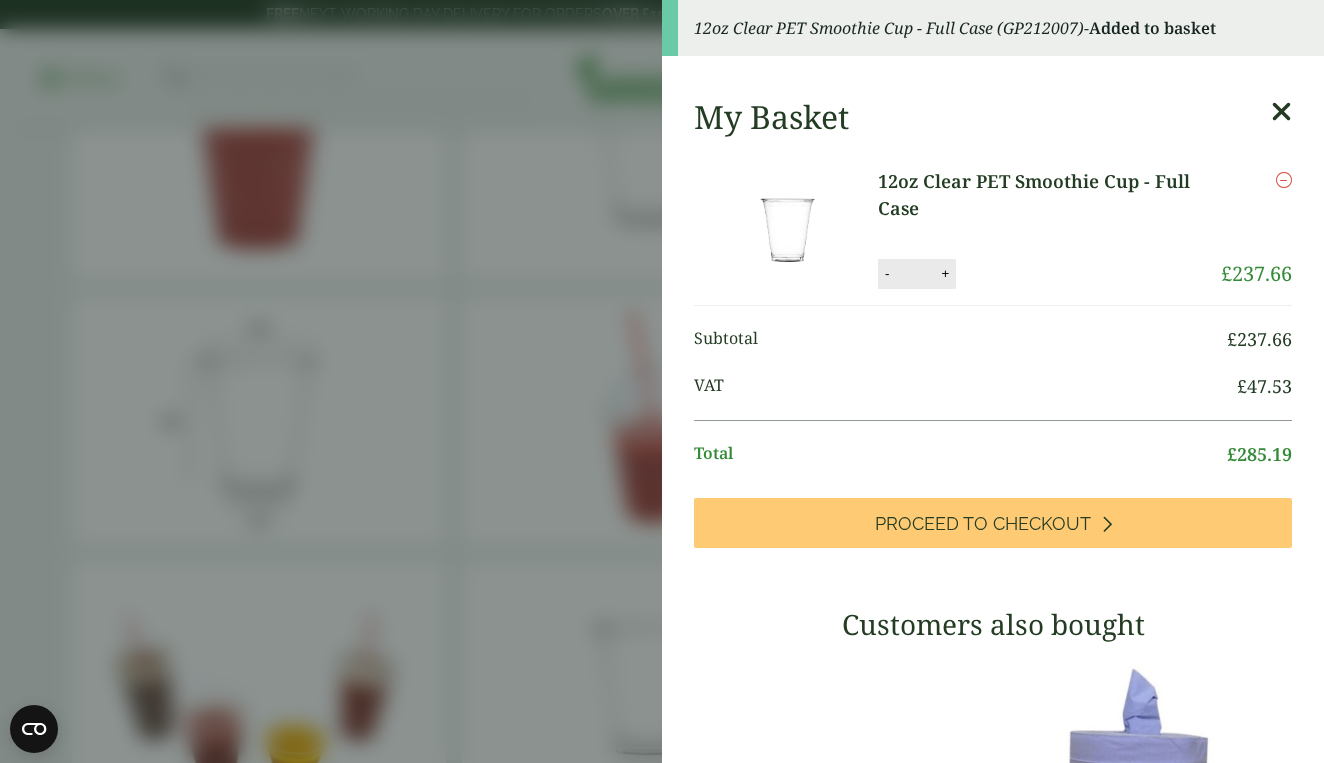 click at bounding box center (1281, 112) 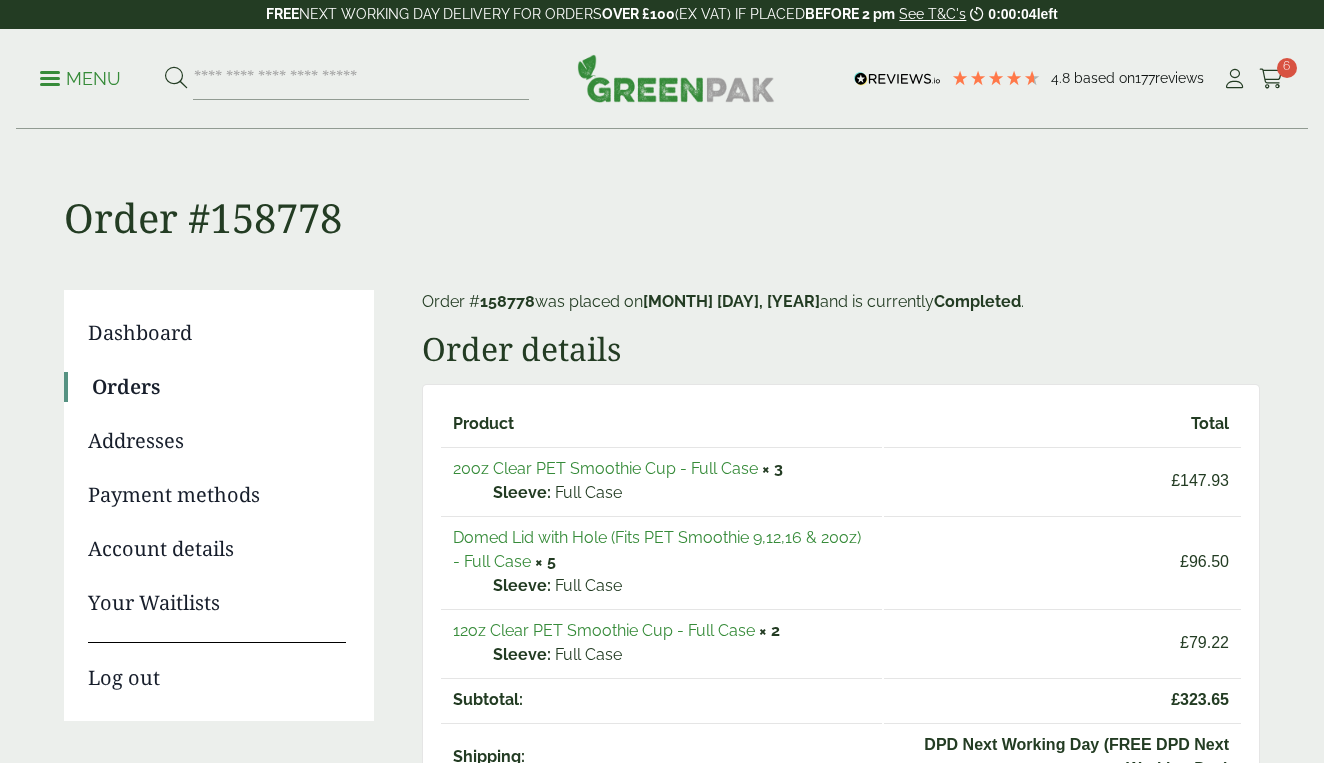 scroll, scrollTop: 0, scrollLeft: 0, axis: both 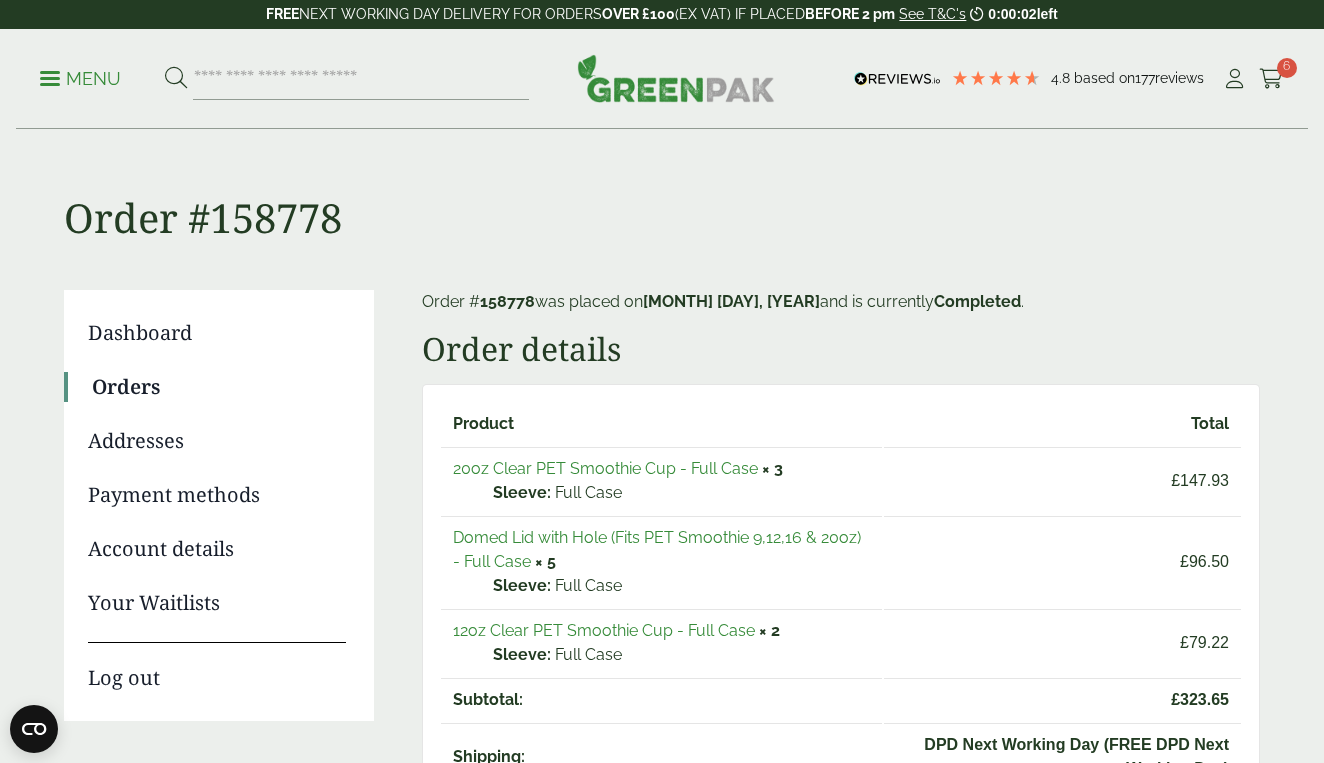 click on "20oz Clear PET Smoothie Cup - Full Case" at bounding box center (605, 468) 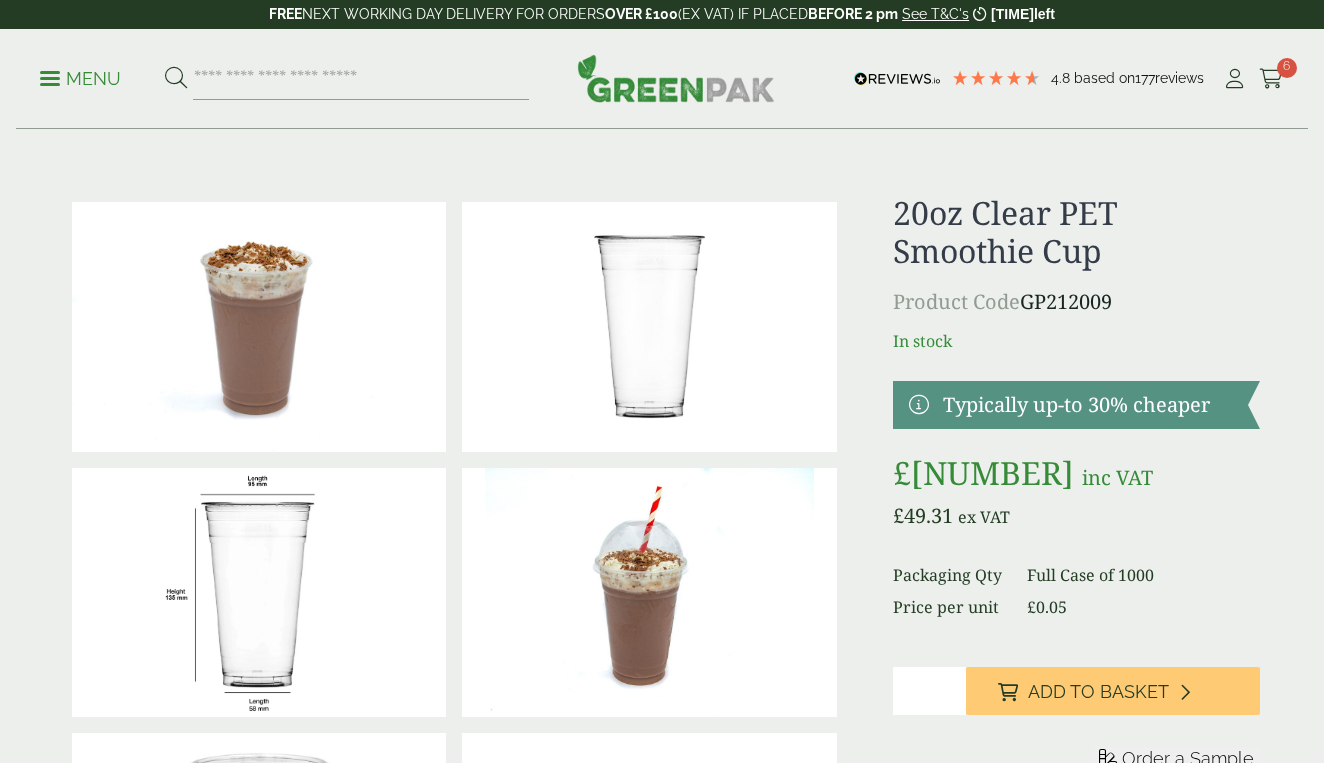 scroll, scrollTop: 0, scrollLeft: 0, axis: both 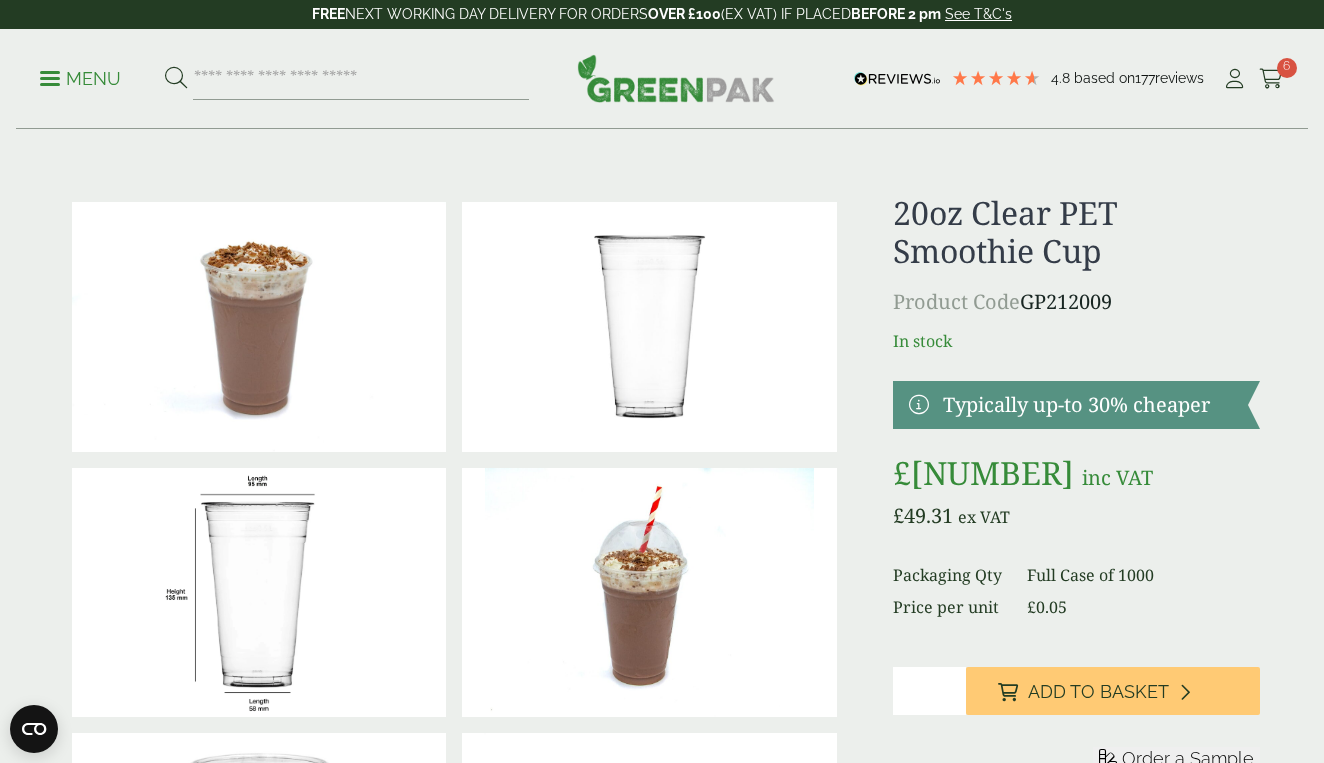 type on "*" 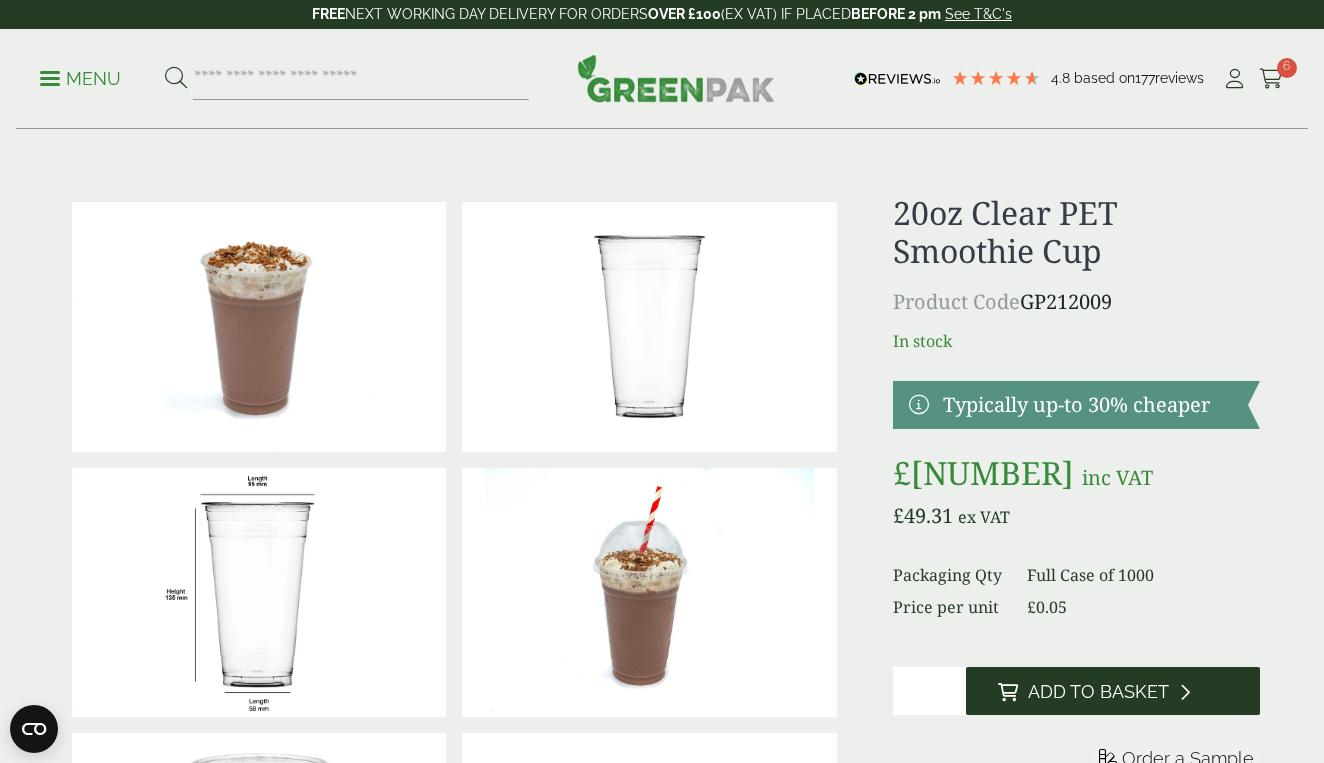 click on "Add to Basket" at bounding box center [1098, 692] 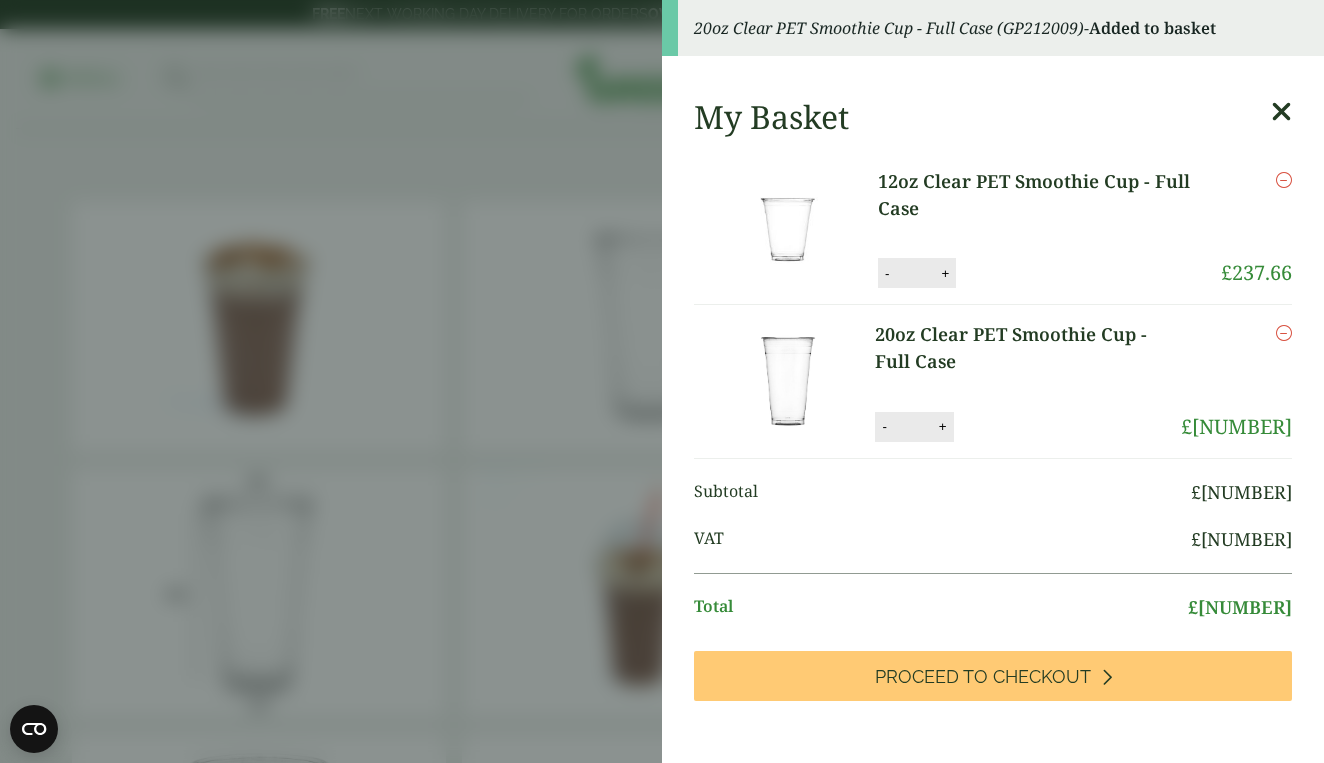 click at bounding box center [1281, 112] 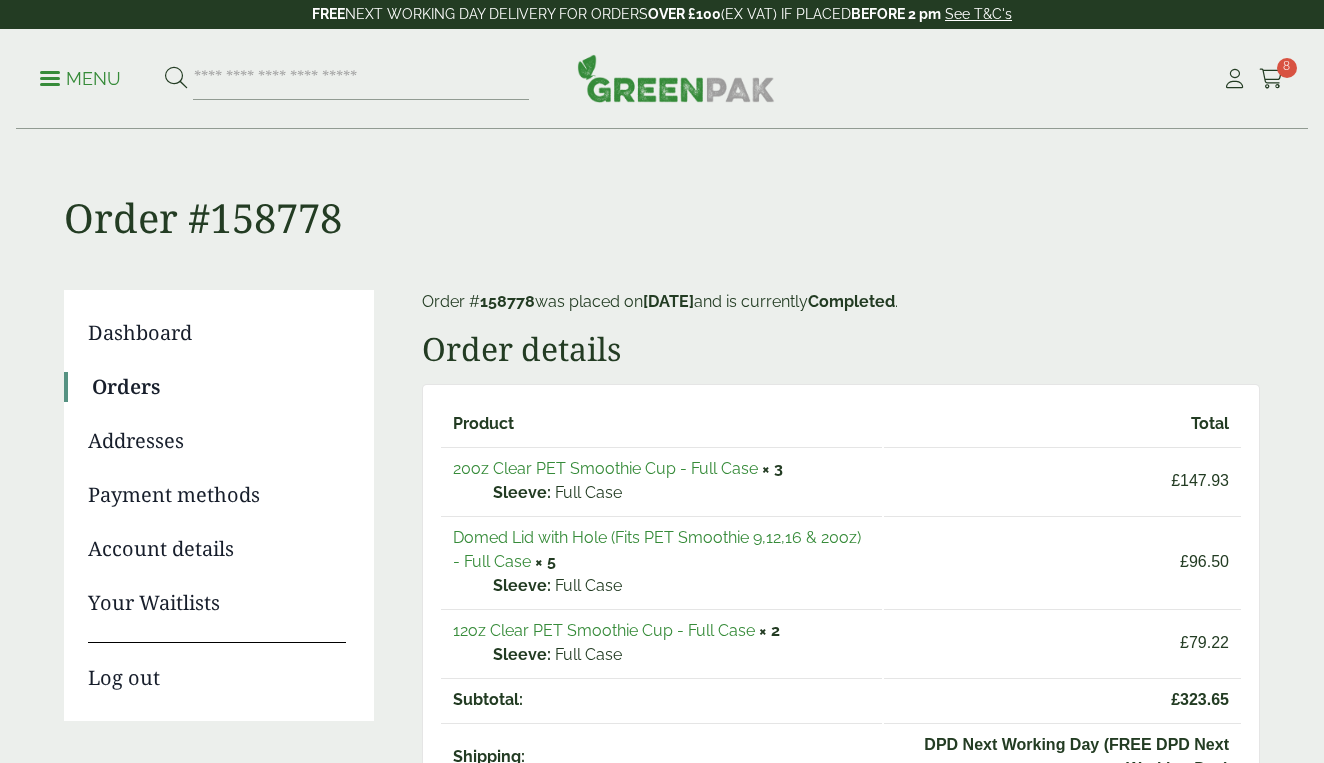 scroll, scrollTop: 0, scrollLeft: 0, axis: both 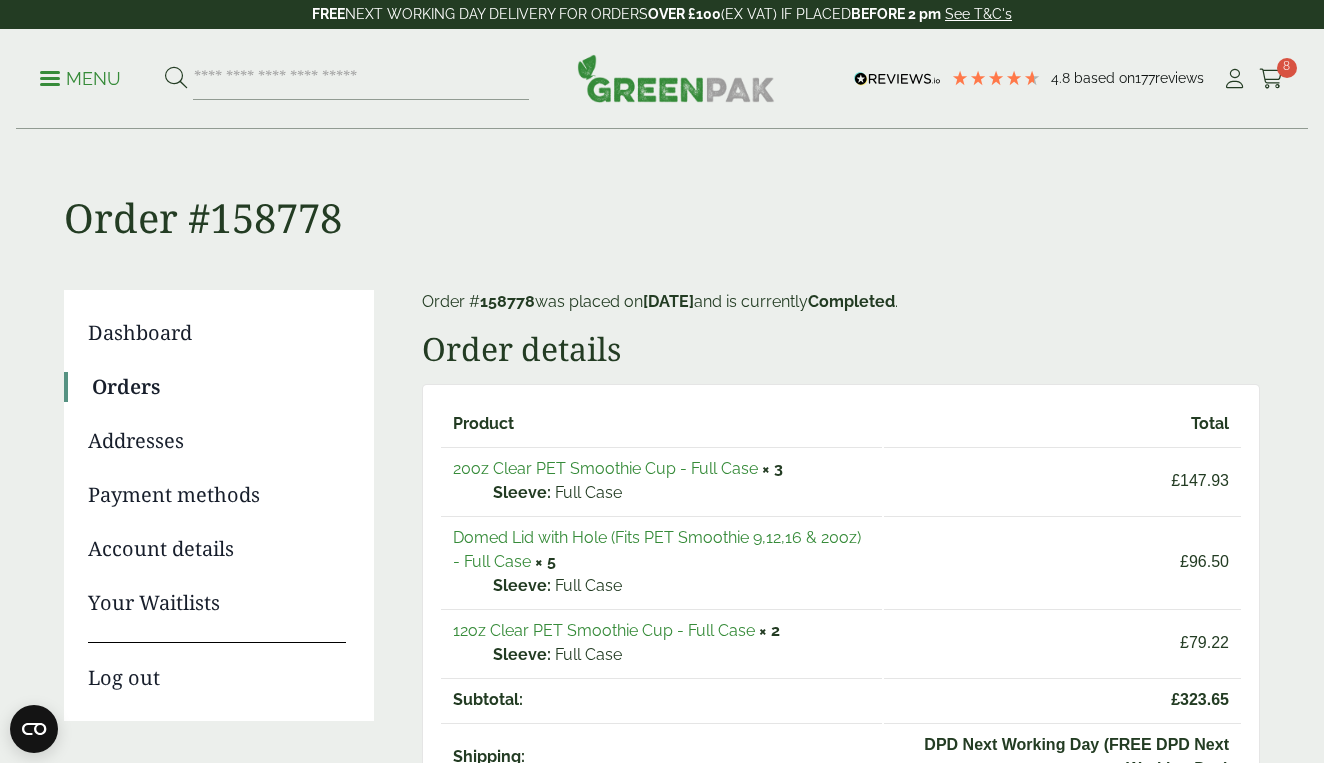 click on "Domed Lid with Hole (Fits PET Smoothie 9,12,16 & 20oz) - Full Case" at bounding box center [657, 549] 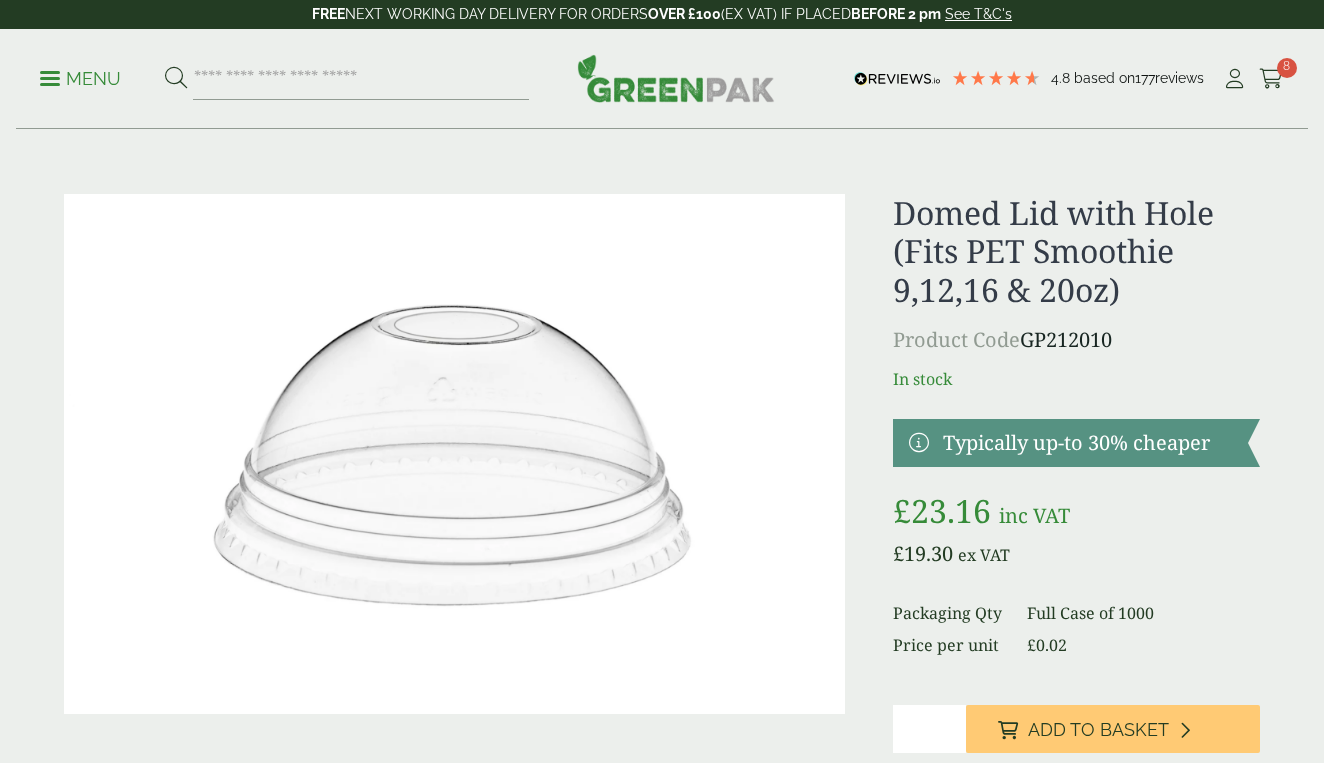 scroll, scrollTop: 0, scrollLeft: 0, axis: both 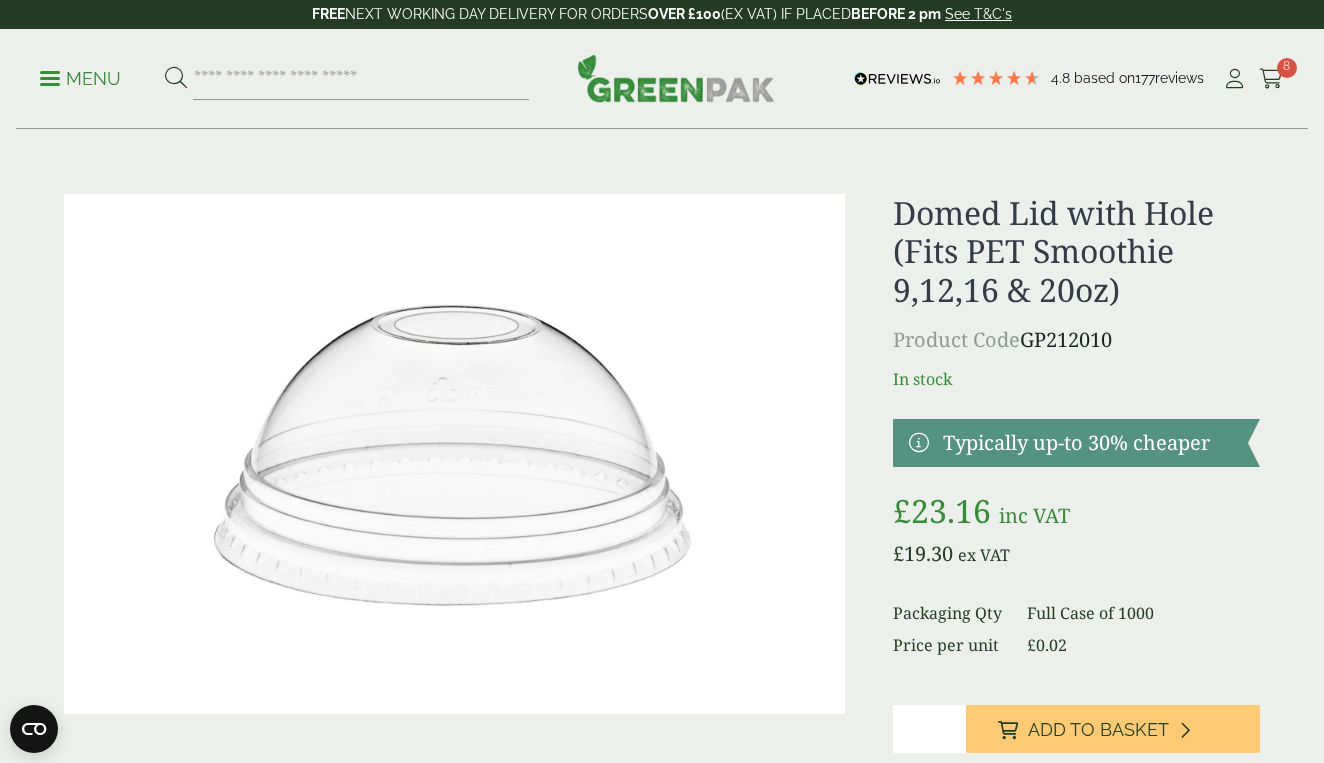 click on "*" at bounding box center (929, 729) 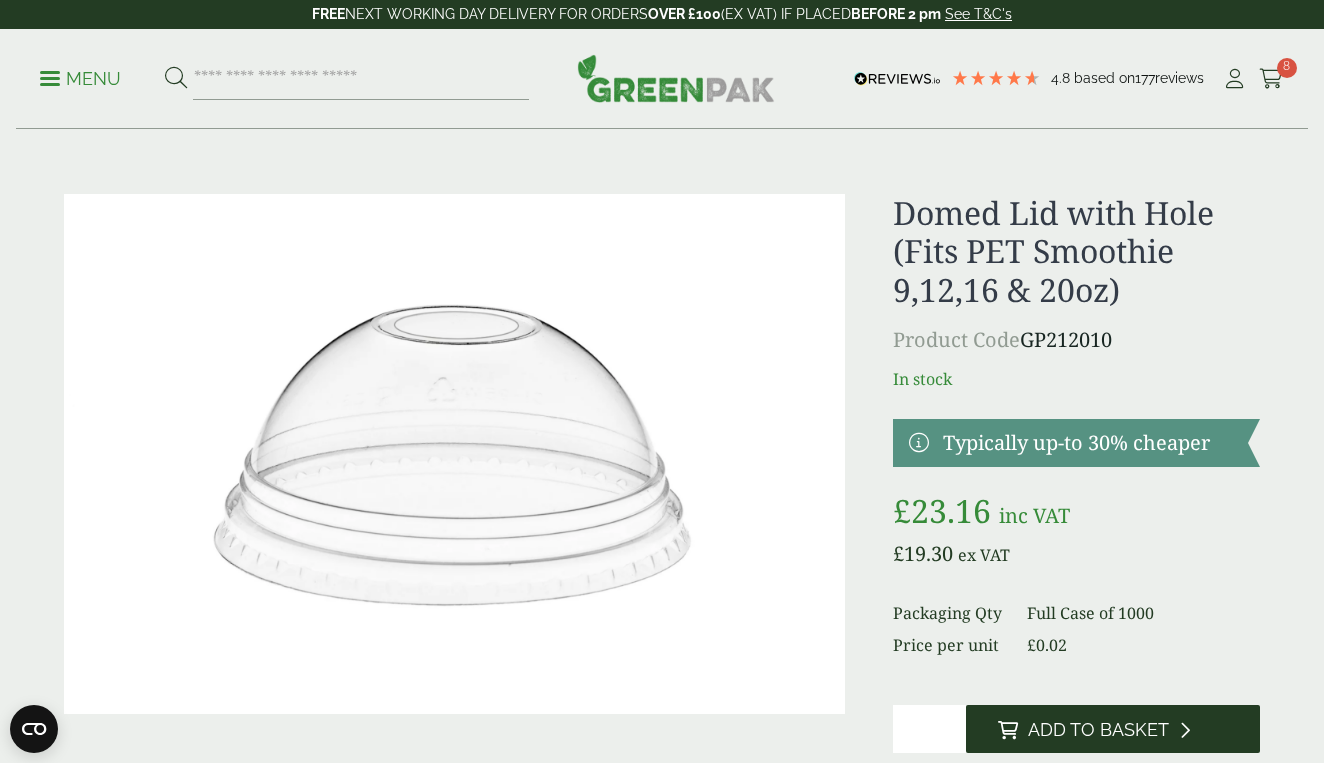 click on "Add to Basket" at bounding box center [1098, 730] 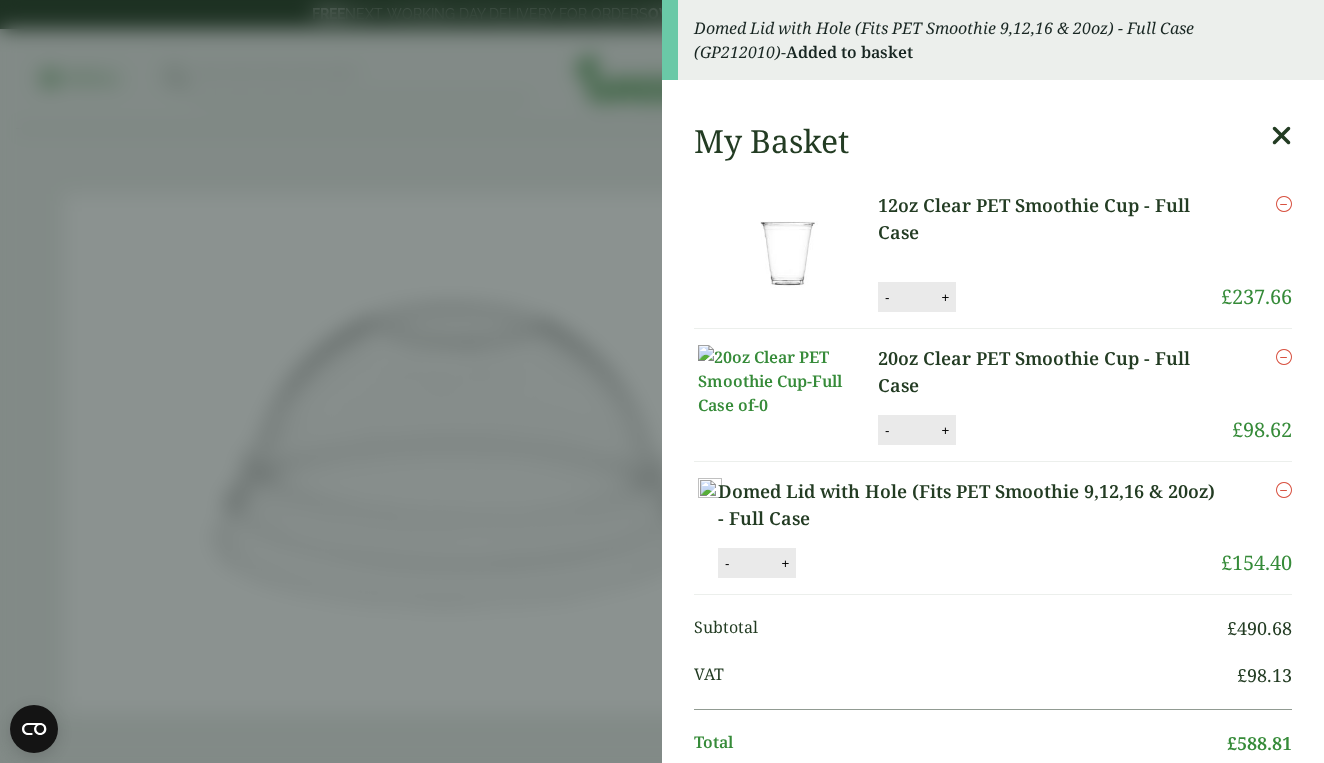 click at bounding box center [1281, 136] 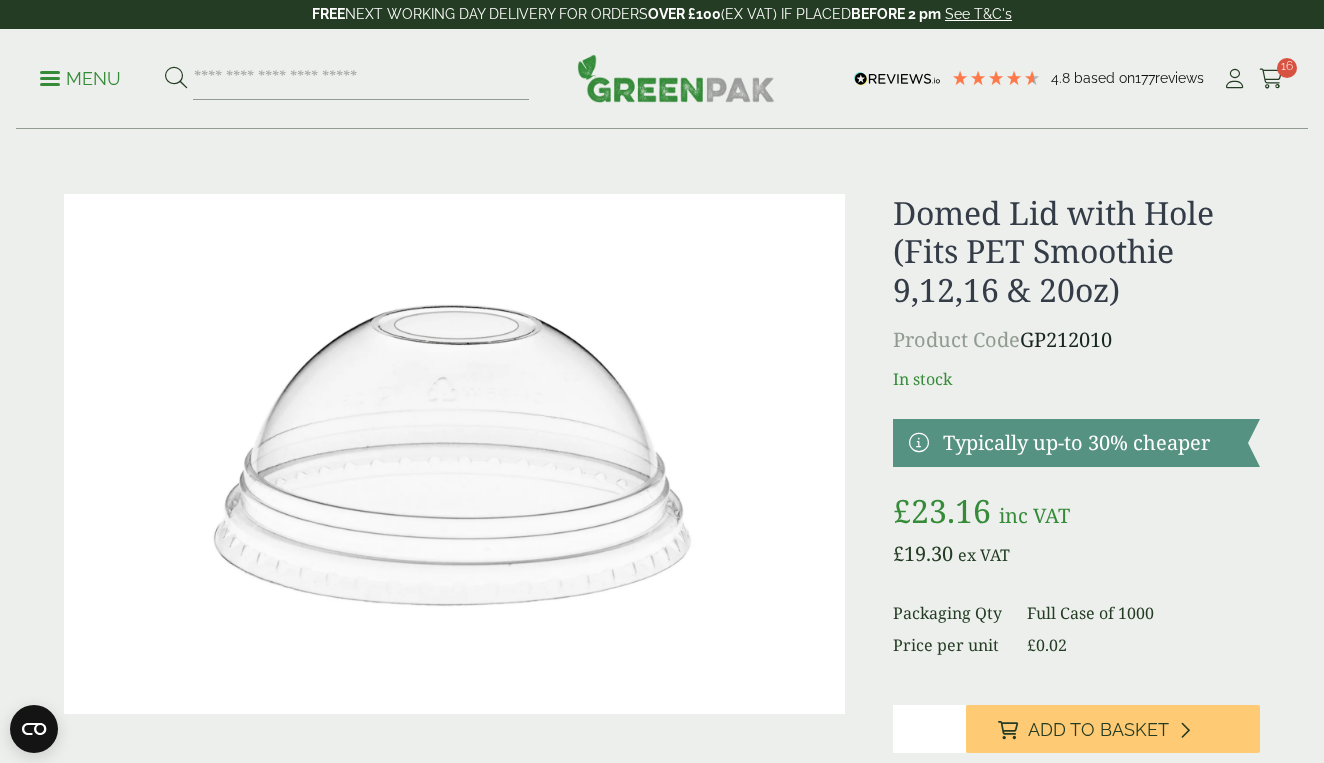 scroll, scrollTop: 0, scrollLeft: 0, axis: both 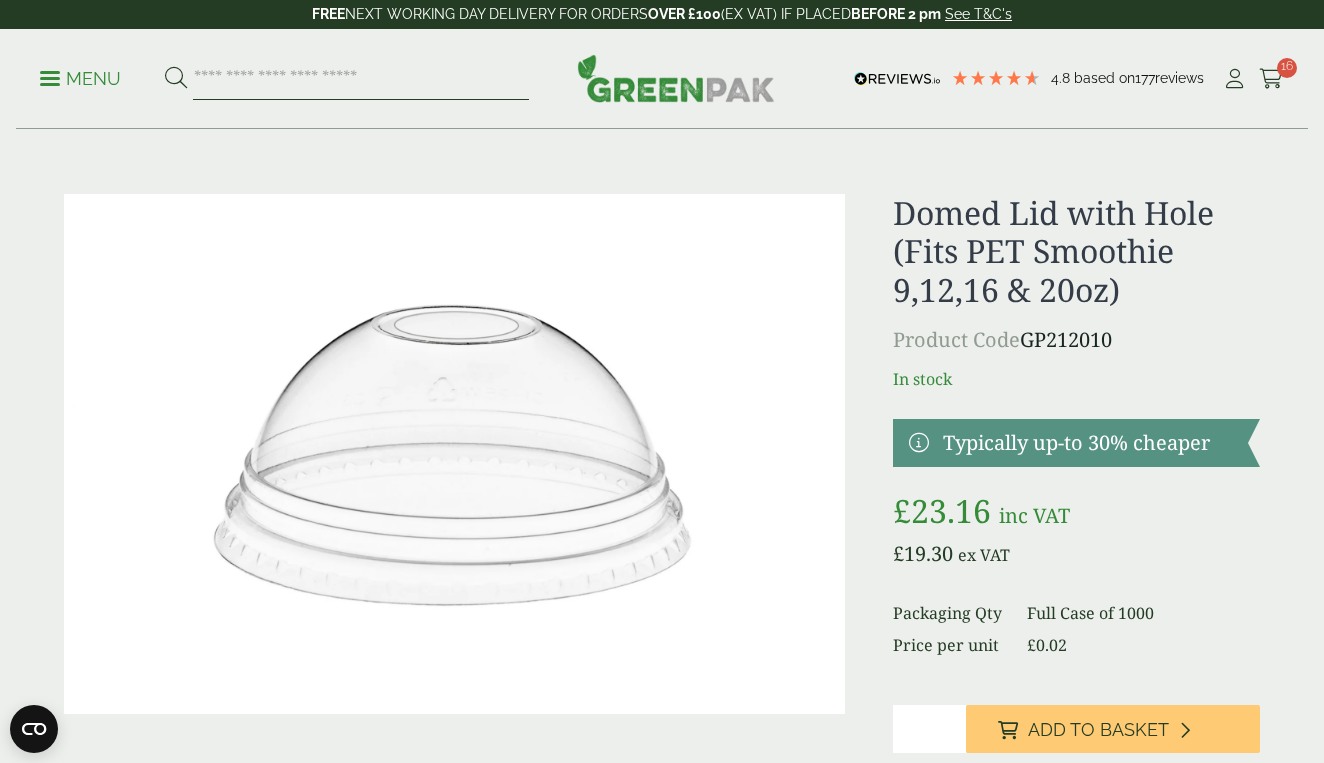 click at bounding box center [361, 79] 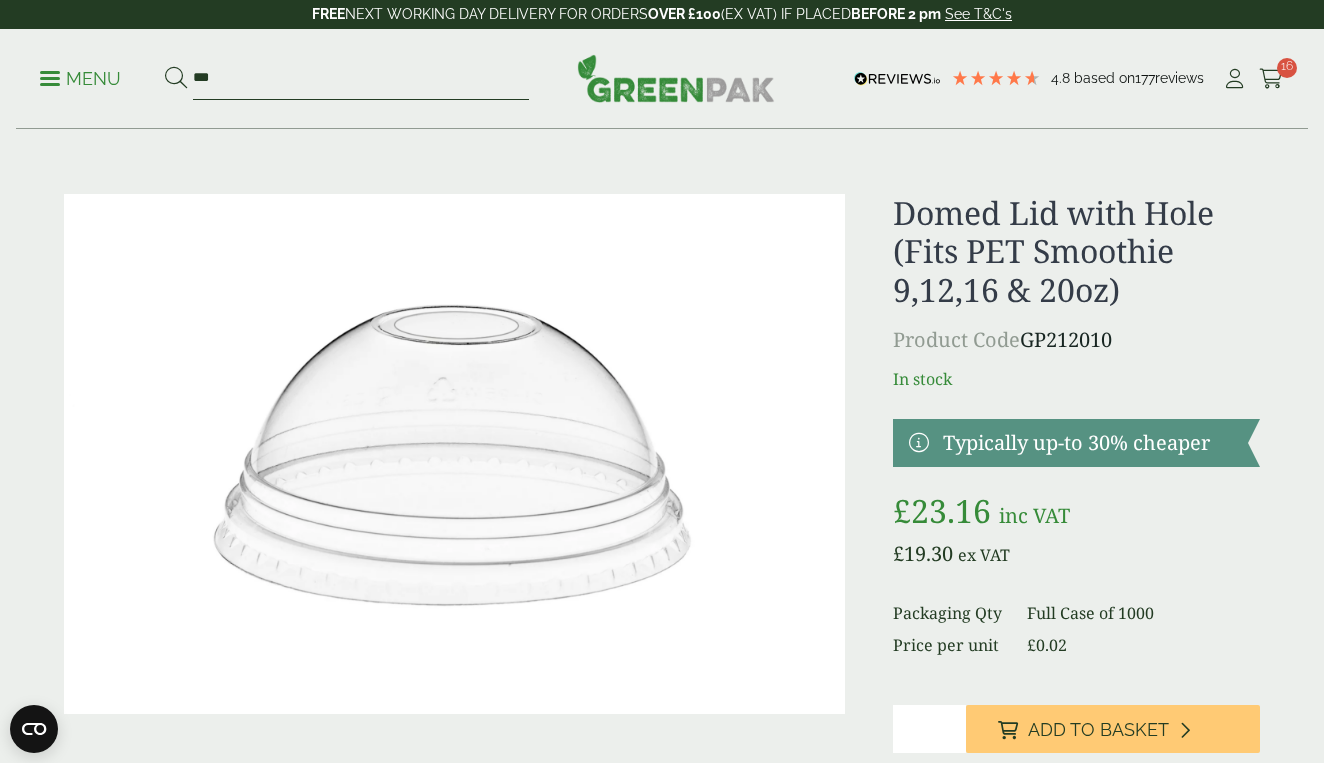 type on "***" 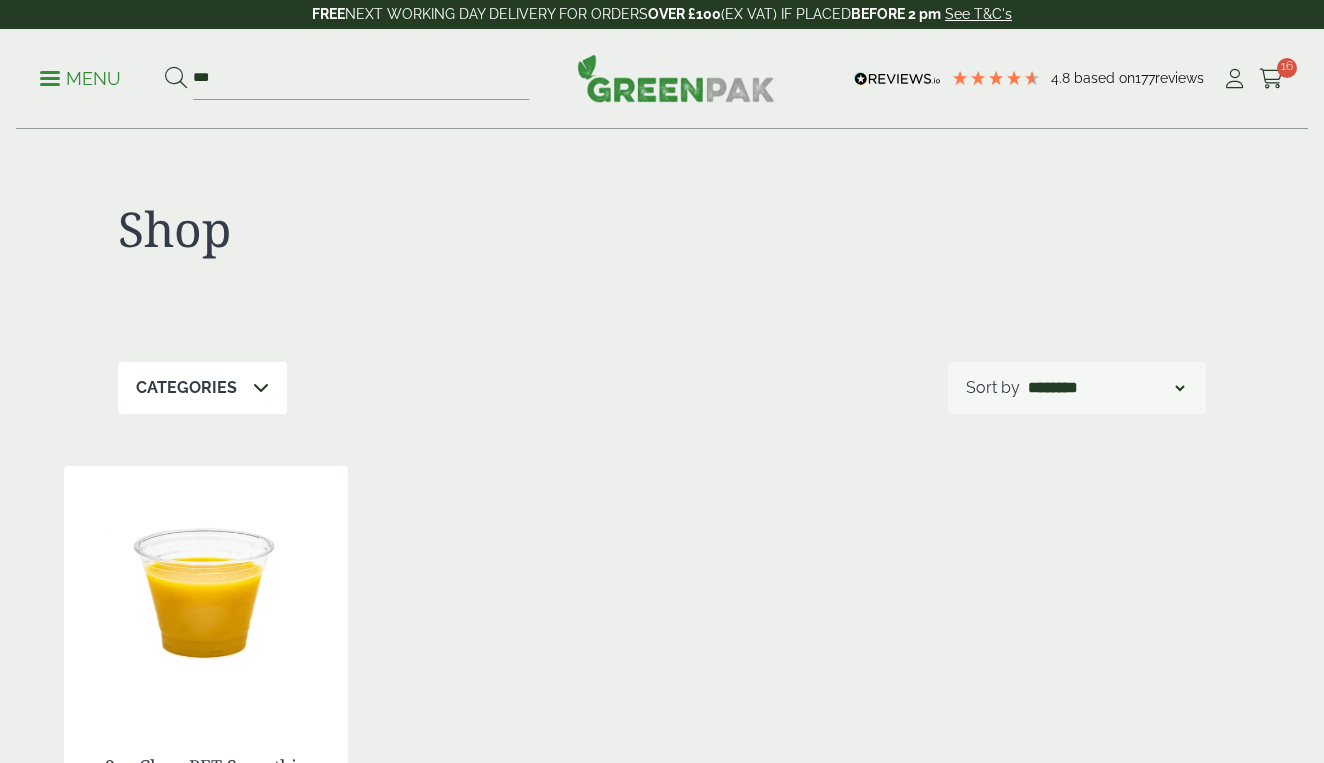 scroll, scrollTop: 0, scrollLeft: 0, axis: both 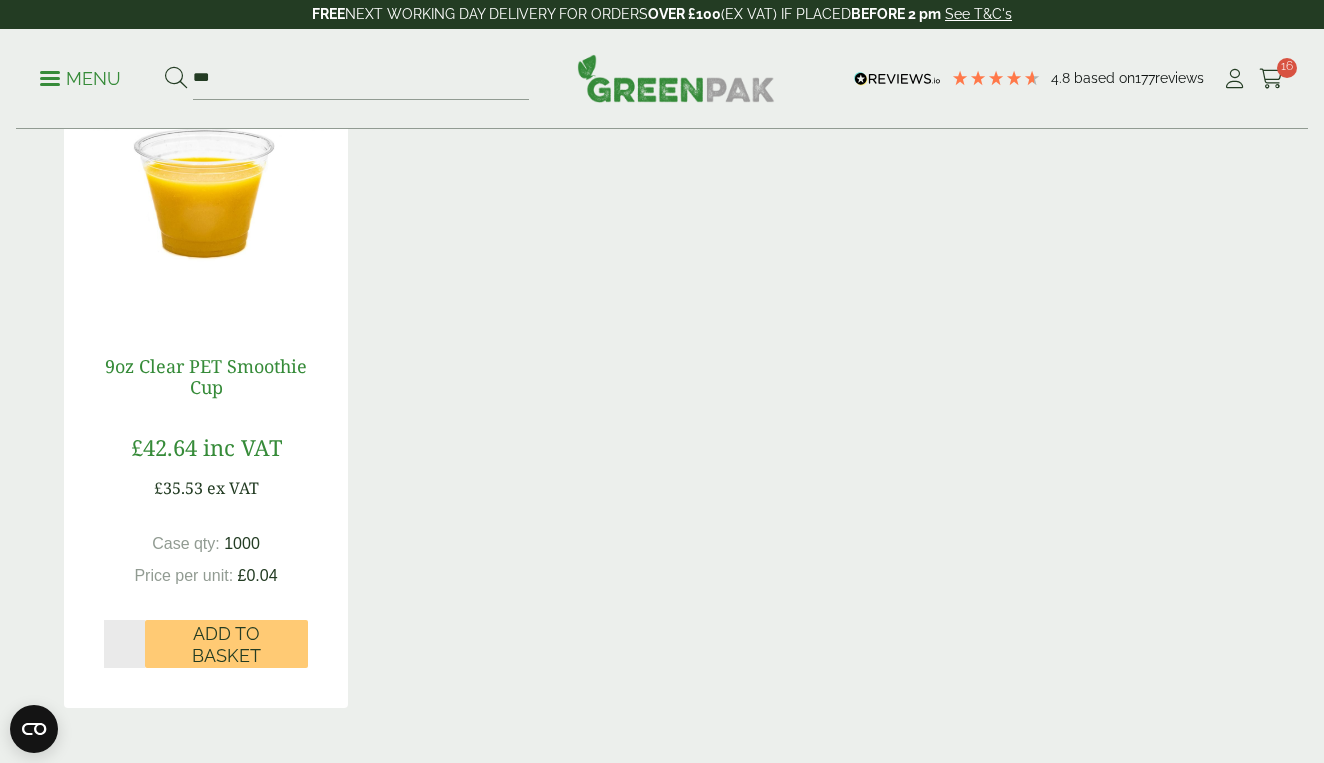 click on "9oz Clear PET Smoothie Cup" at bounding box center (206, 377) 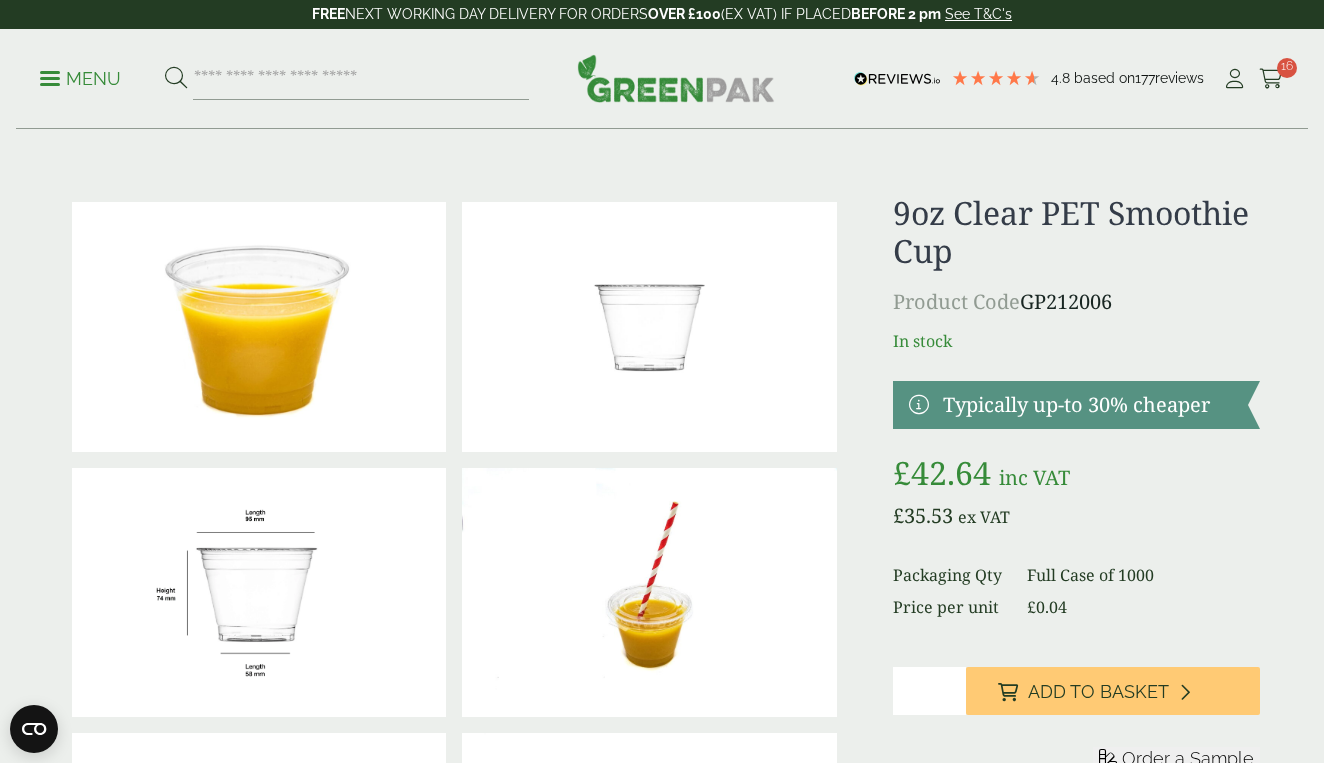 scroll, scrollTop: 0, scrollLeft: 0, axis: both 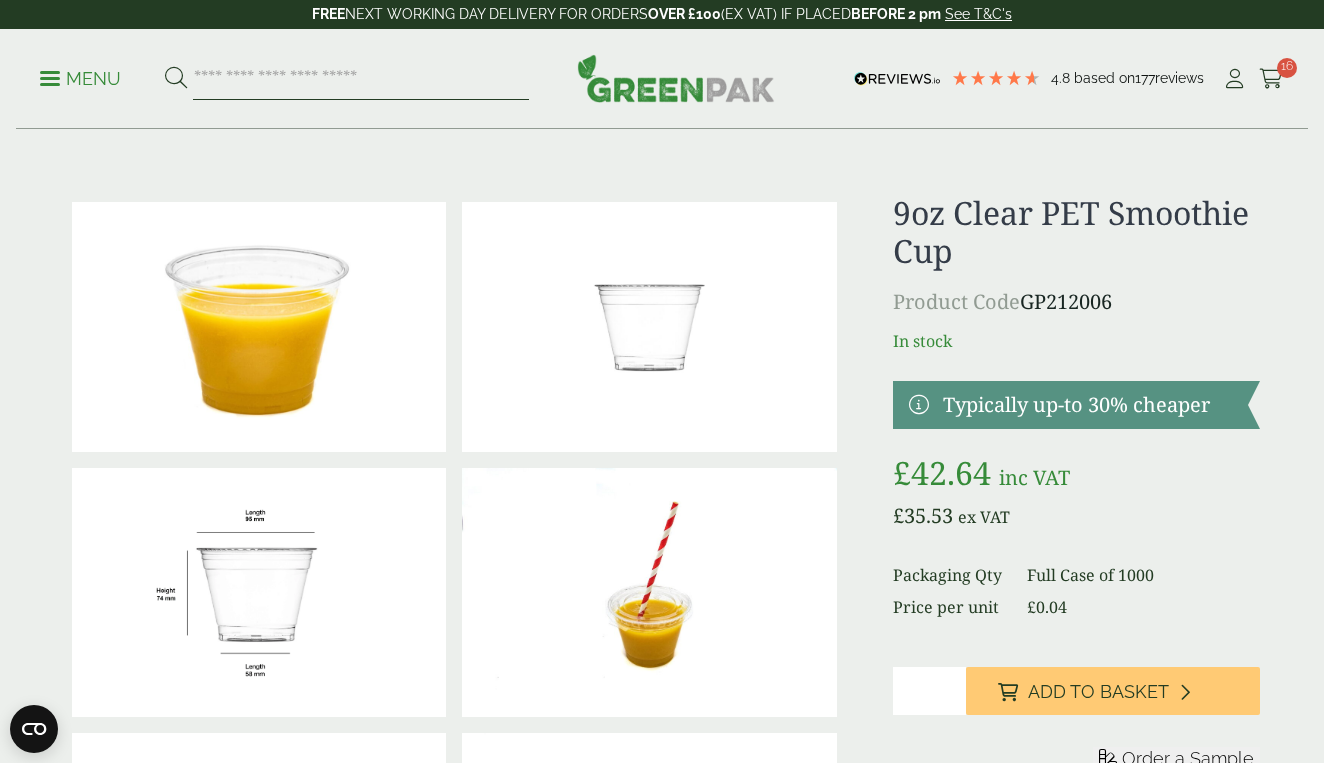 click at bounding box center [361, 79] 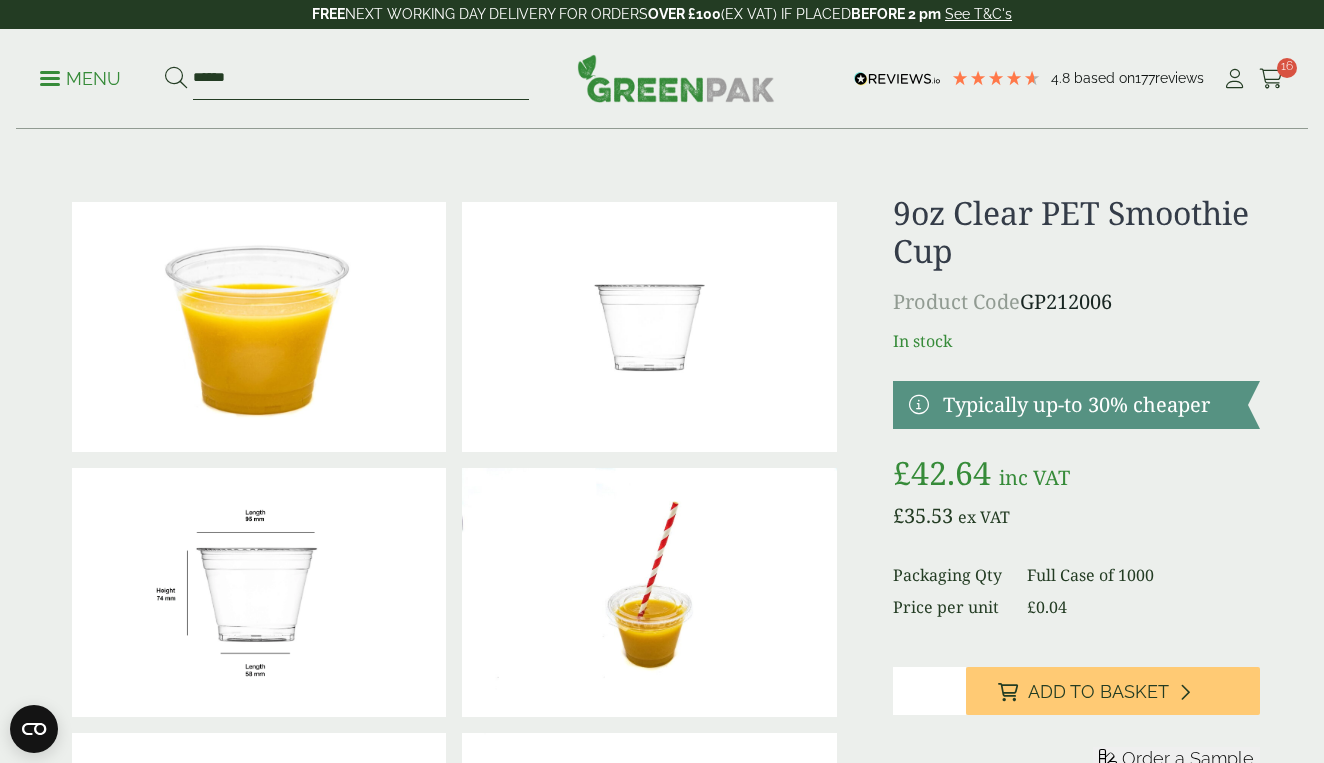 type on "******" 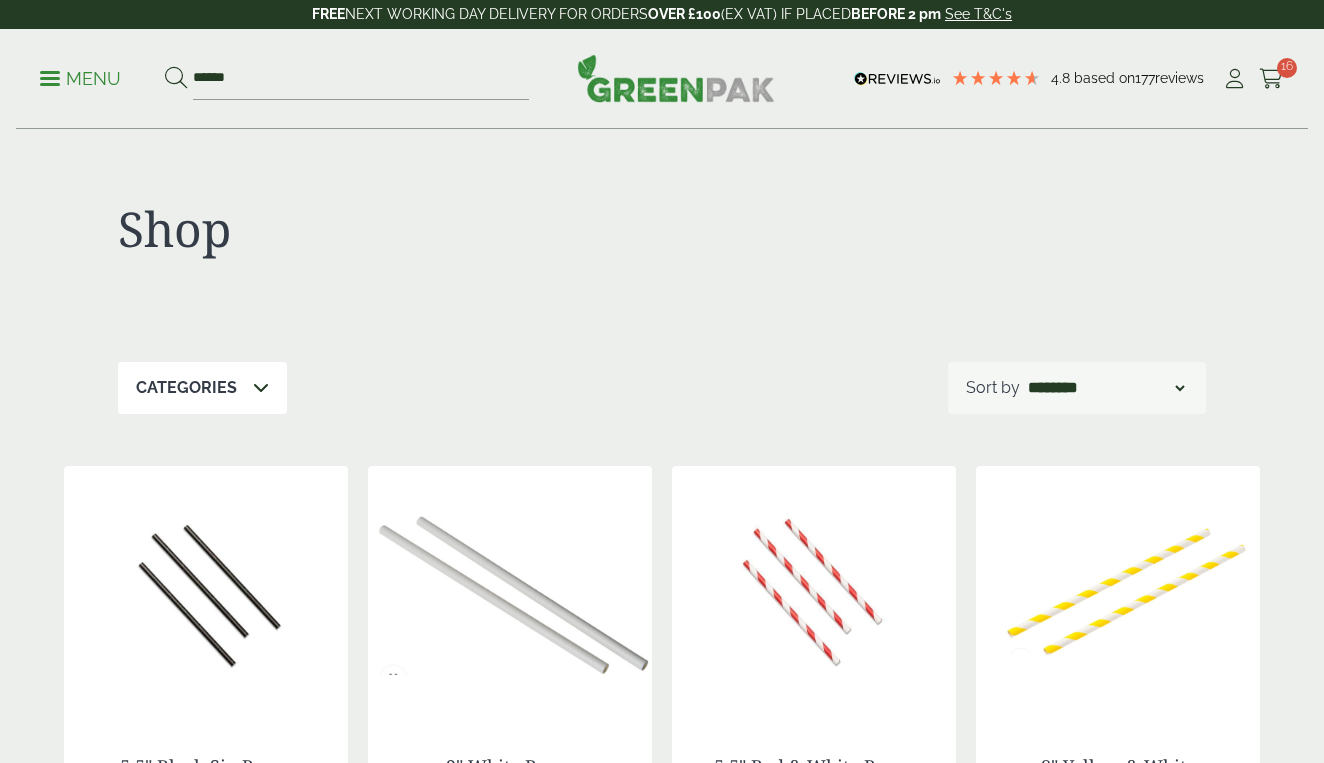 scroll, scrollTop: 0, scrollLeft: 0, axis: both 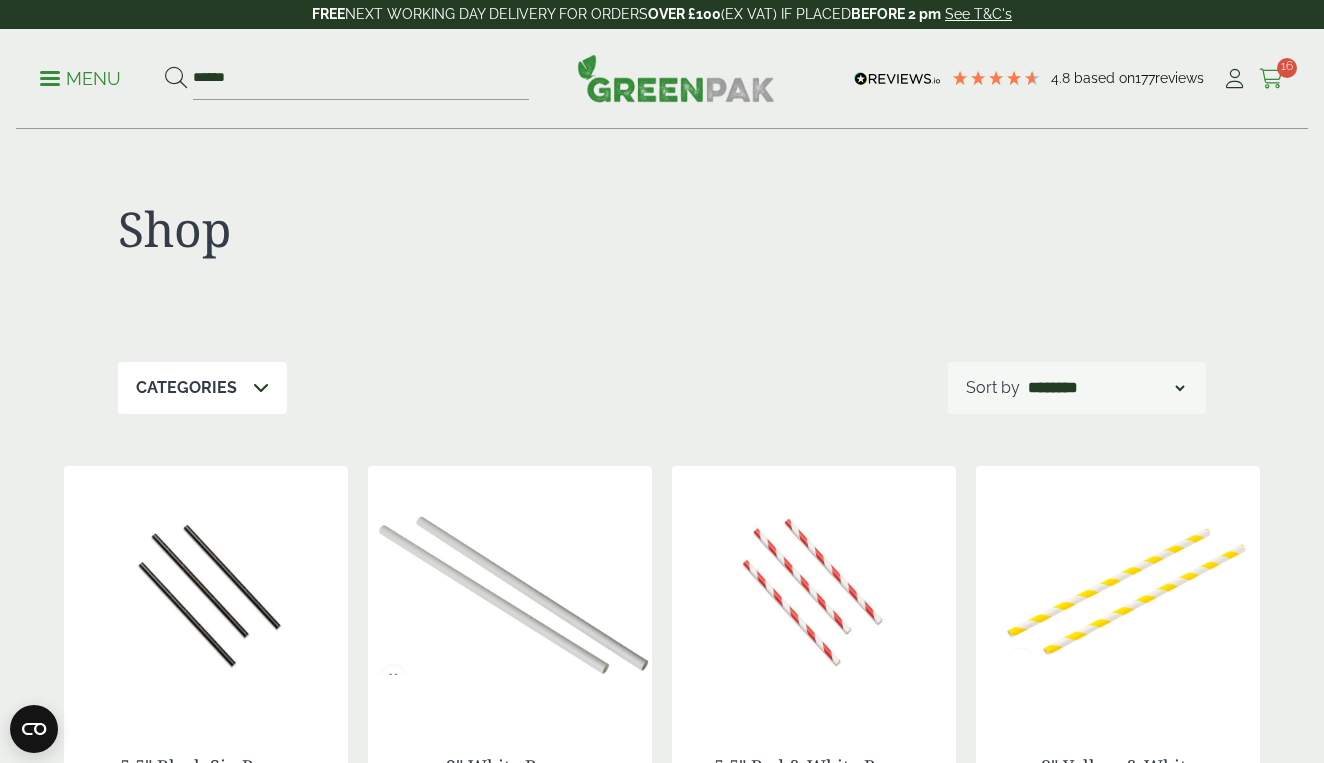 click at bounding box center [1271, 79] 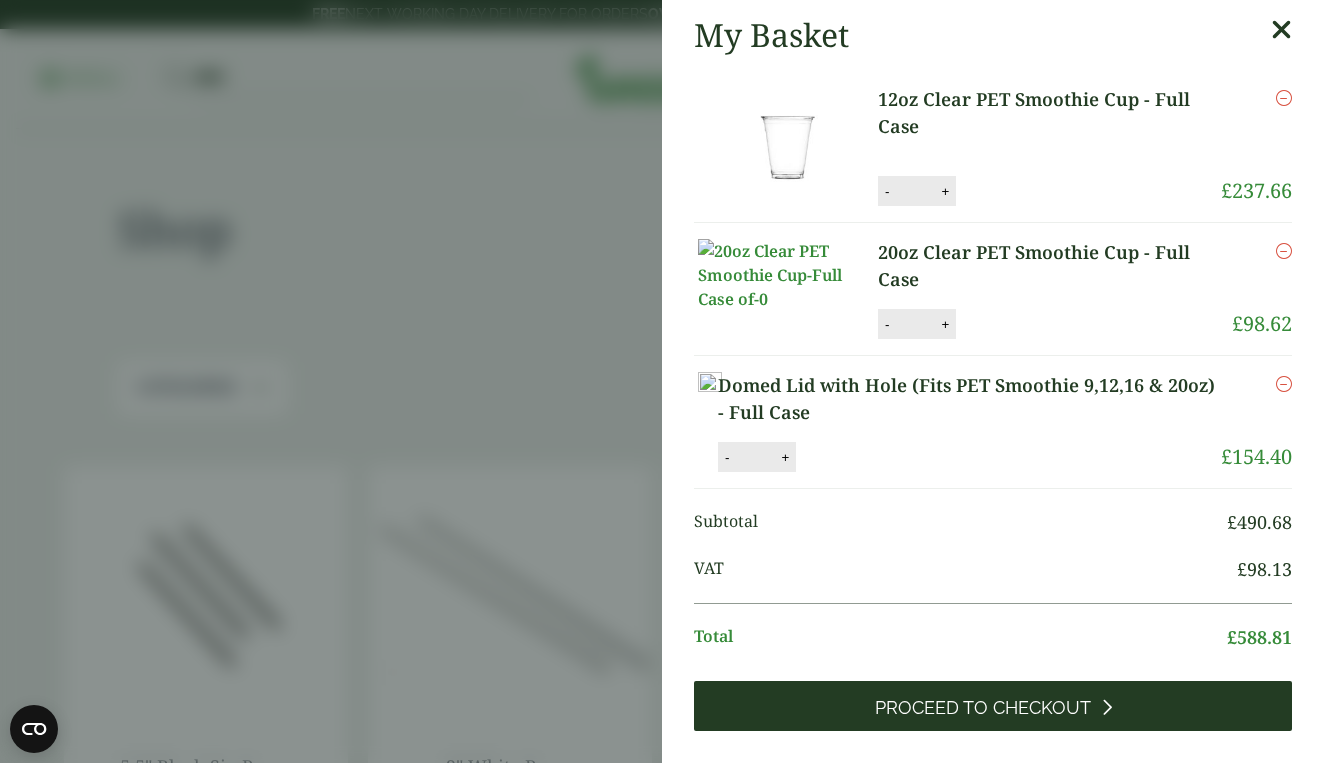 click on "Proceed to Checkout" at bounding box center (983, 708) 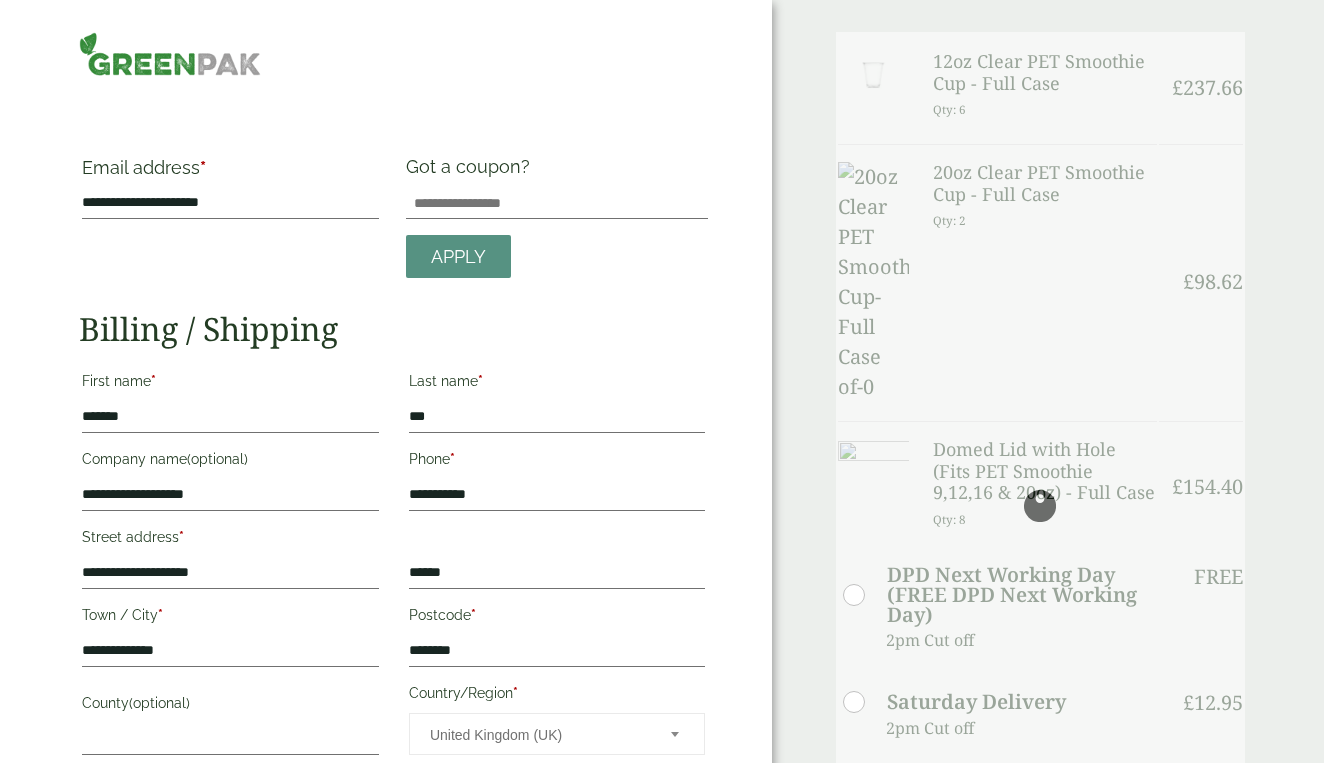 scroll, scrollTop: 0, scrollLeft: 0, axis: both 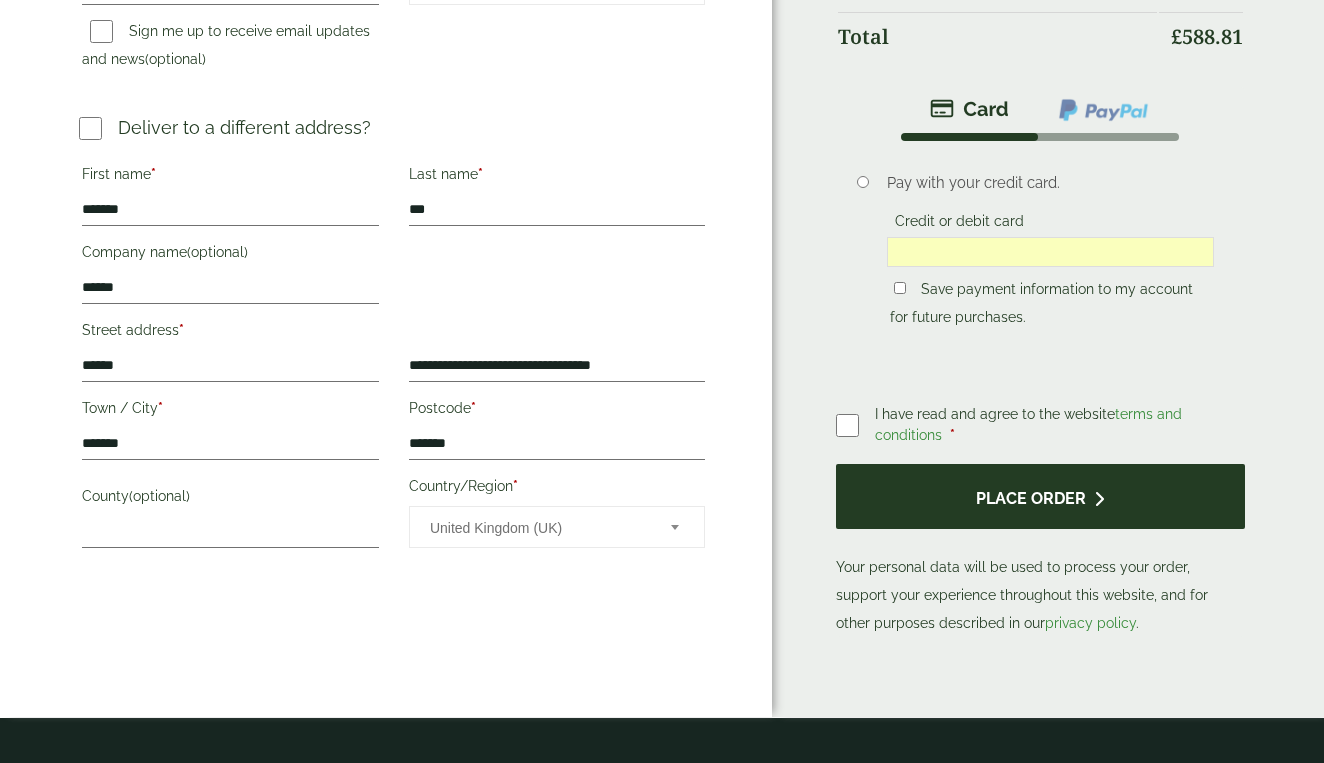 click on "Place order" at bounding box center (1040, 496) 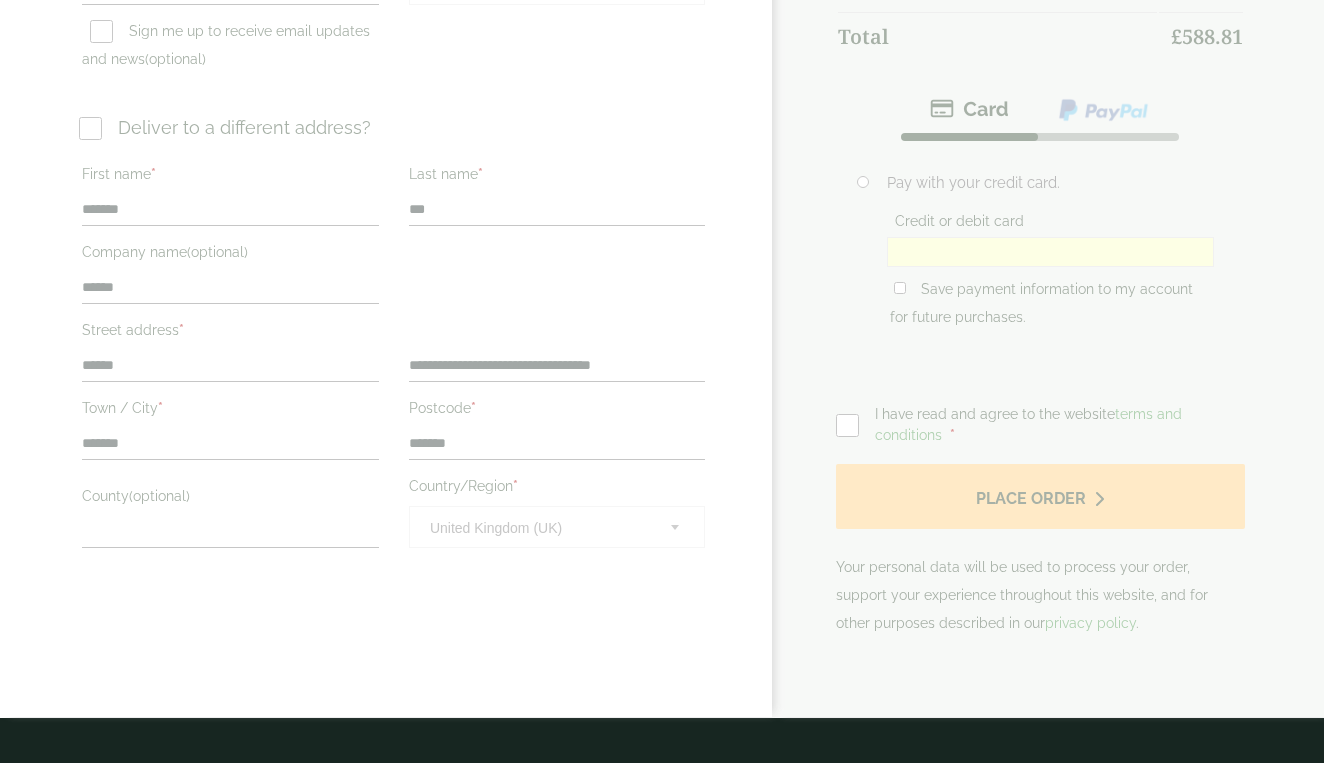 scroll, scrollTop: 0, scrollLeft: 0, axis: both 